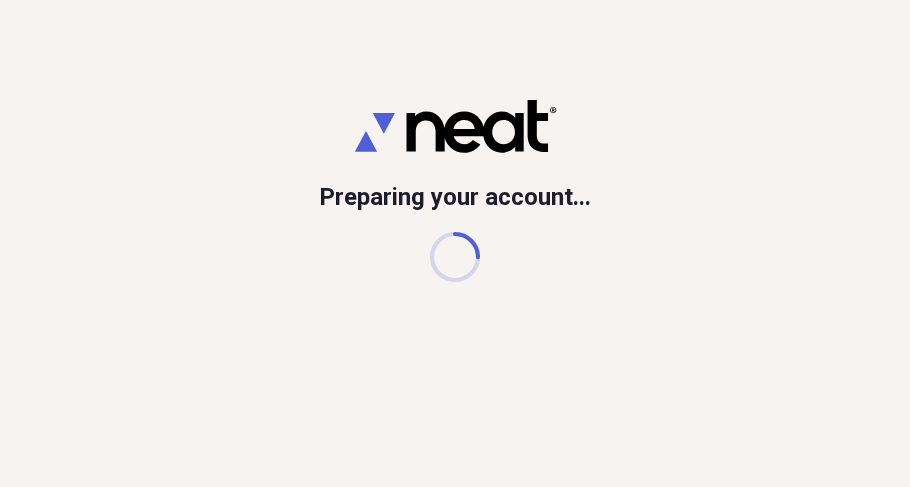 scroll, scrollTop: 0, scrollLeft: 0, axis: both 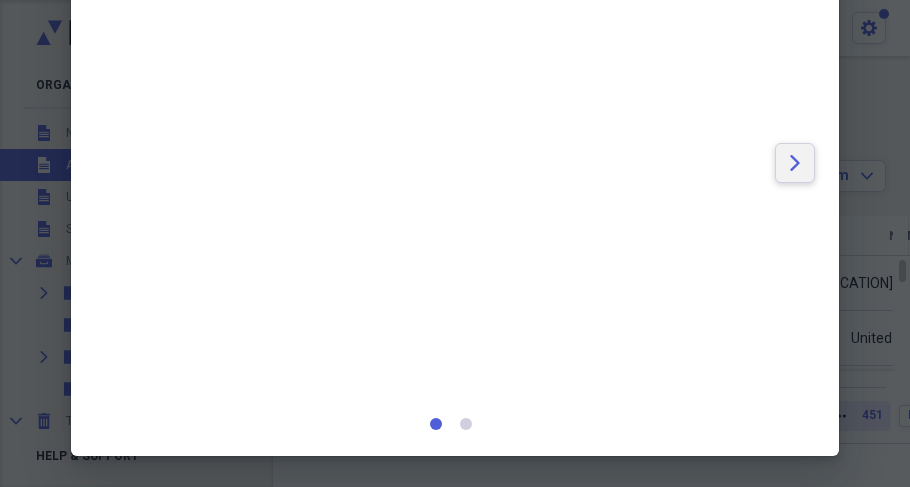 click on "Arrow" at bounding box center [795, 163] 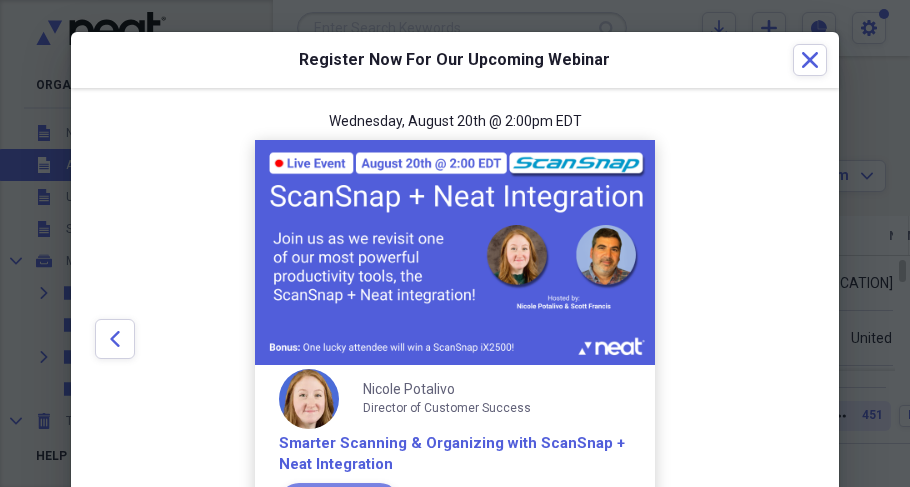 scroll, scrollTop: 0, scrollLeft: 0, axis: both 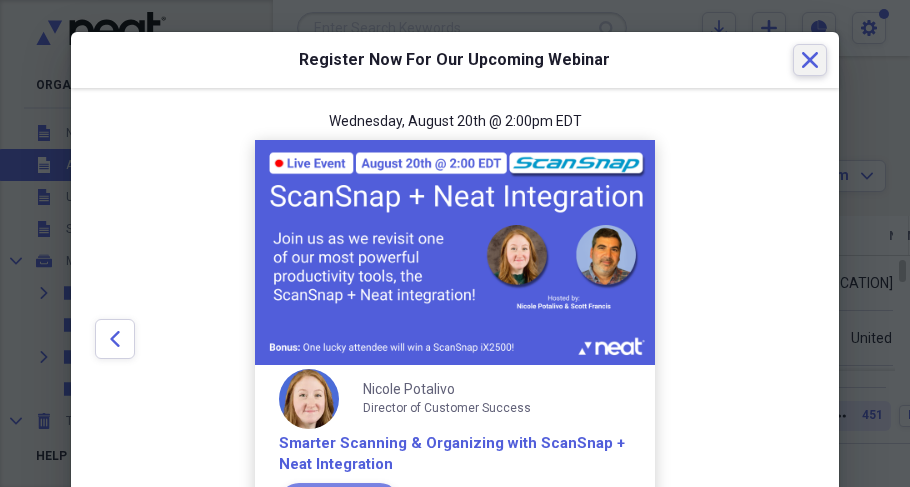 click on "Close" 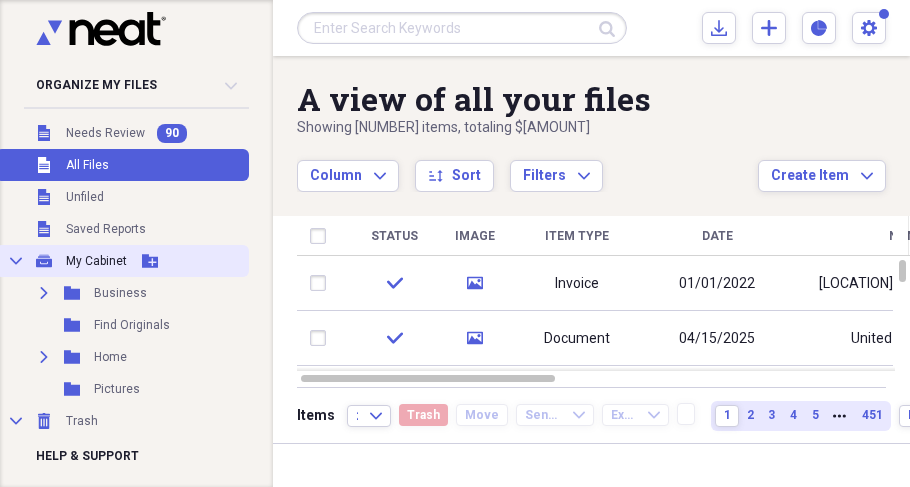 click on "Collapse" 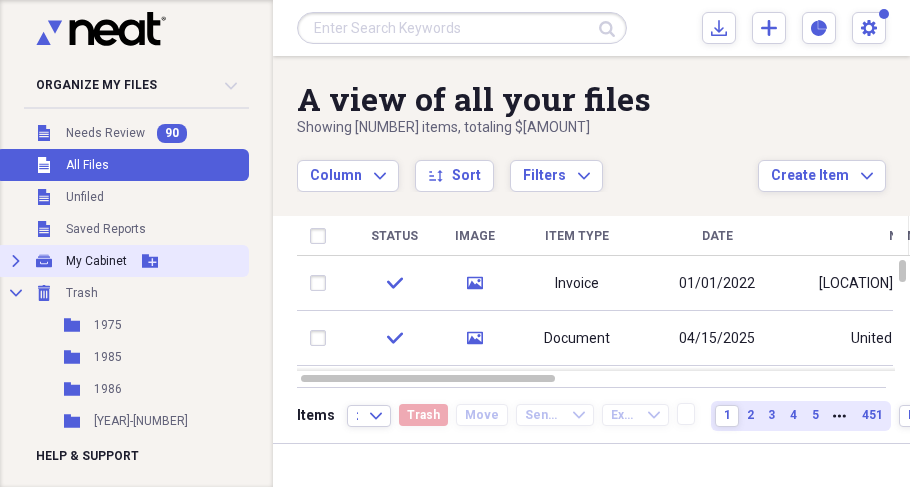 click 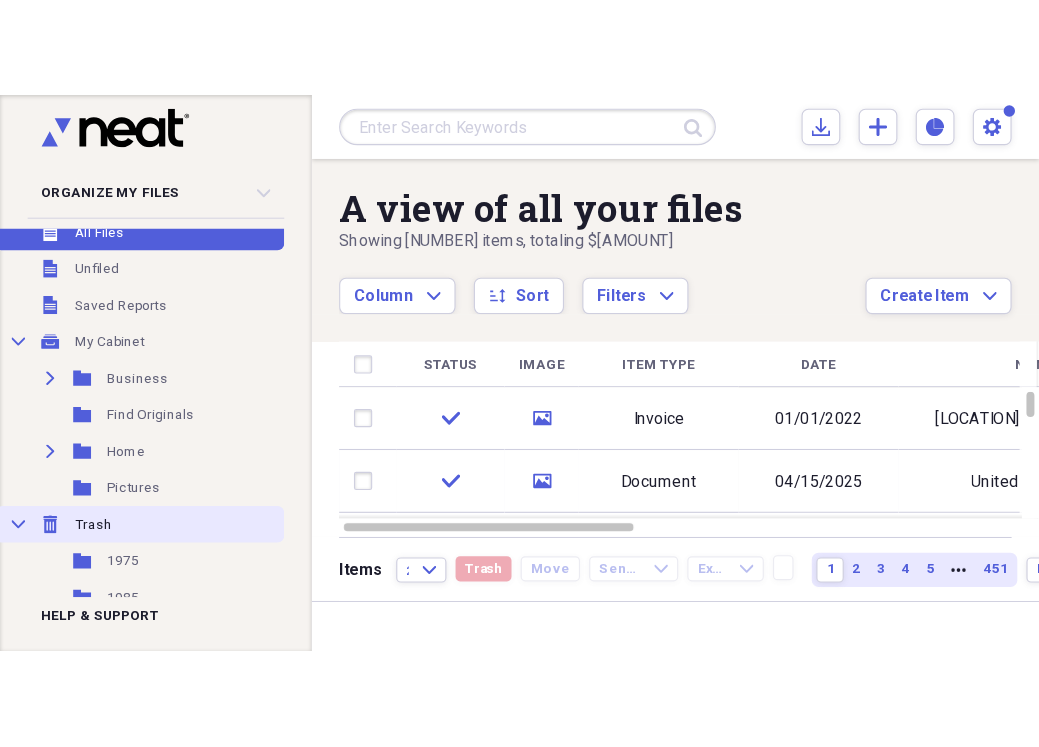 scroll, scrollTop: 54, scrollLeft: 0, axis: vertical 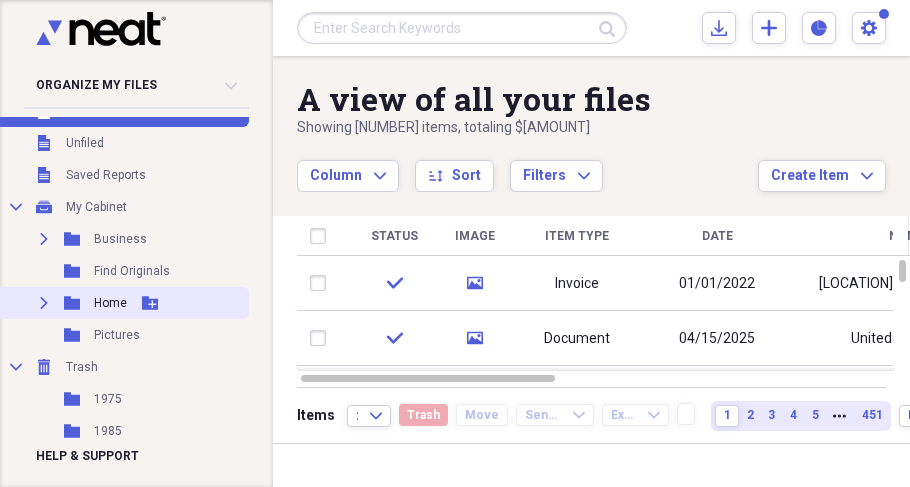 click on "Expand" at bounding box center [44, 303] 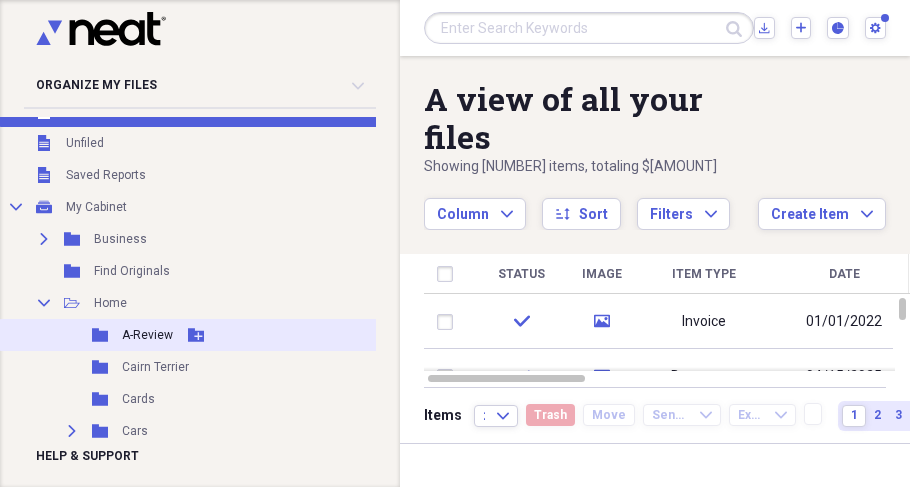 click on "A-Review" at bounding box center [147, 335] 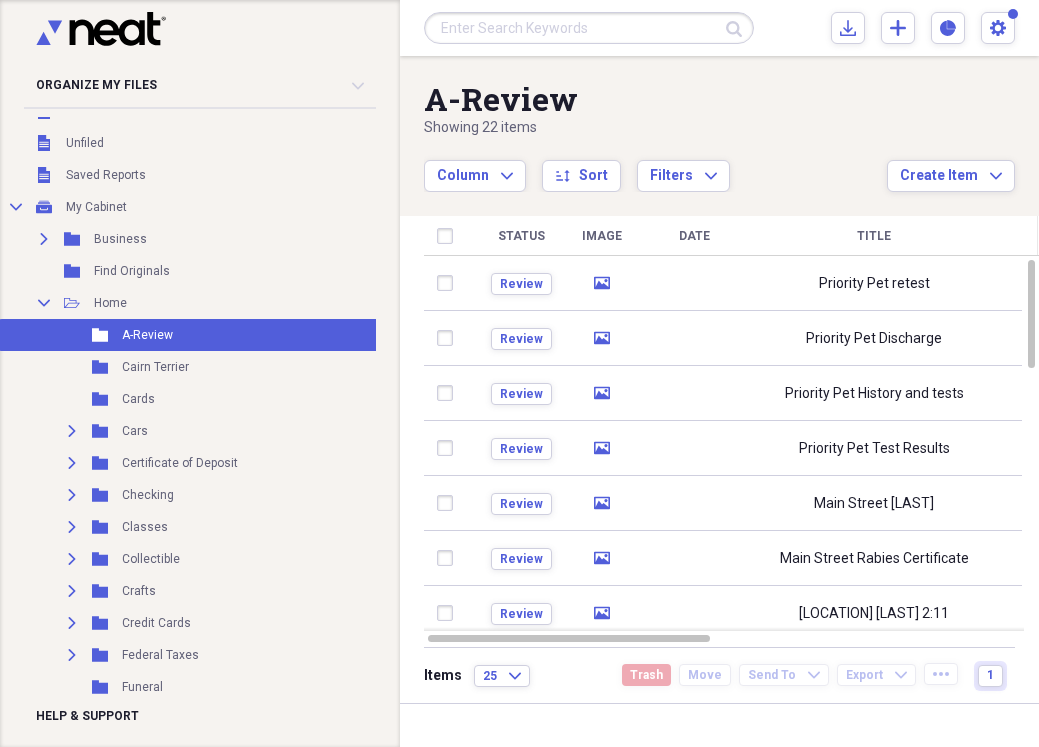 click on "Title" at bounding box center (874, 236) 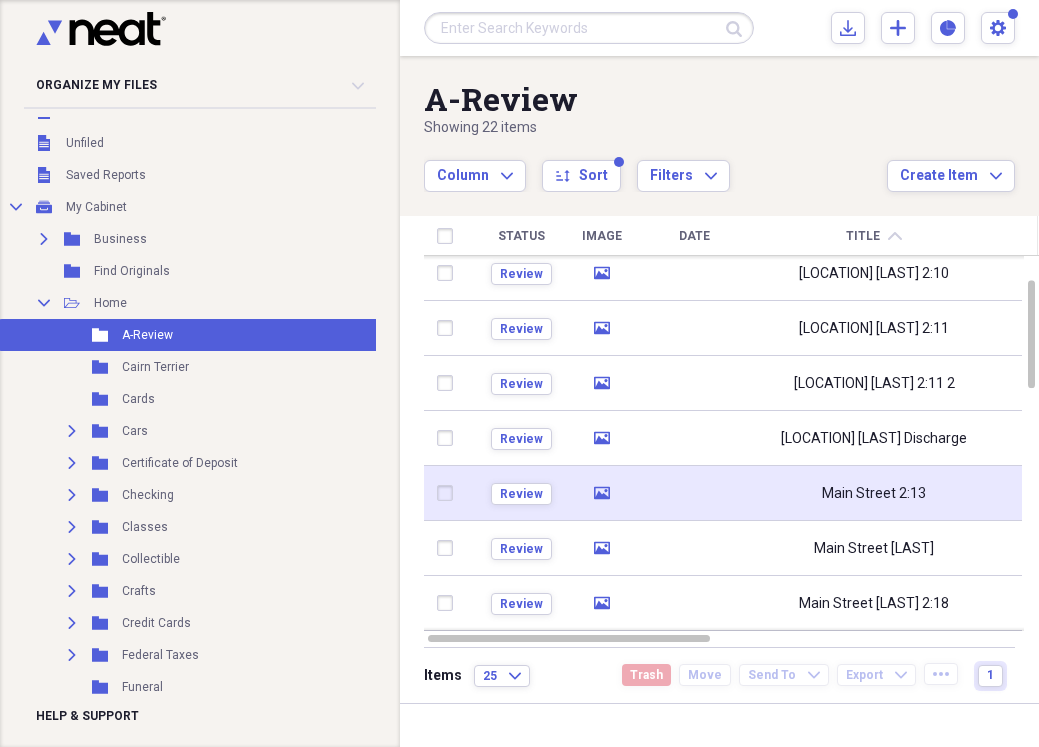 click at bounding box center (694, 493) 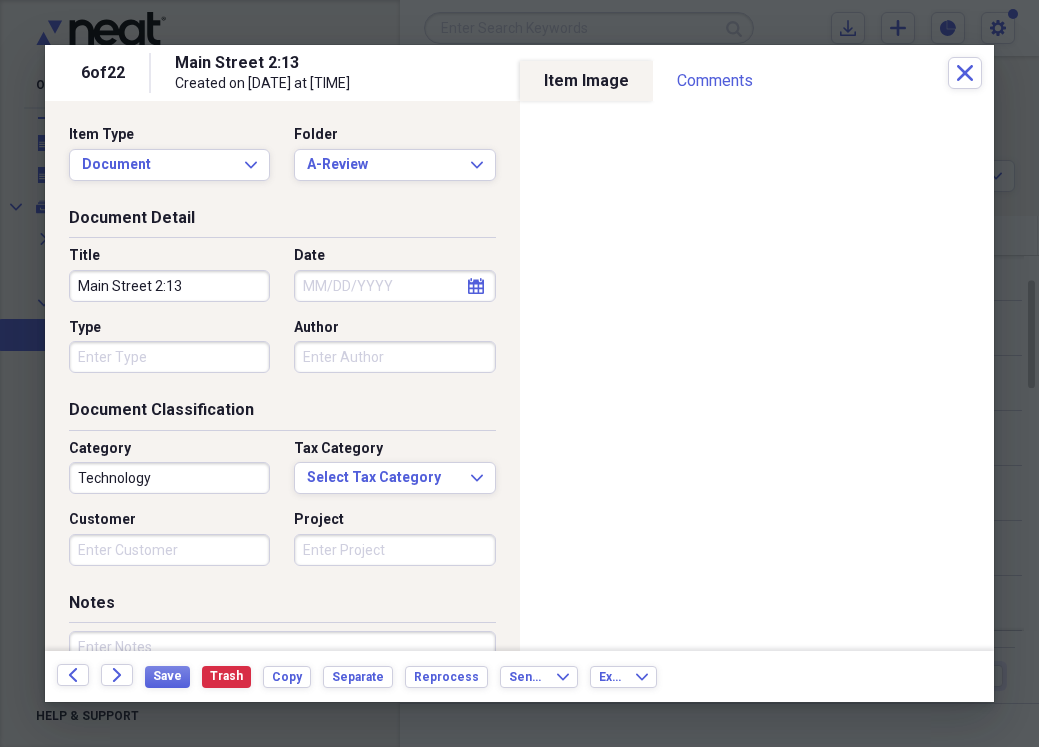 click on "Main Street 2:13" at bounding box center [169, 286] 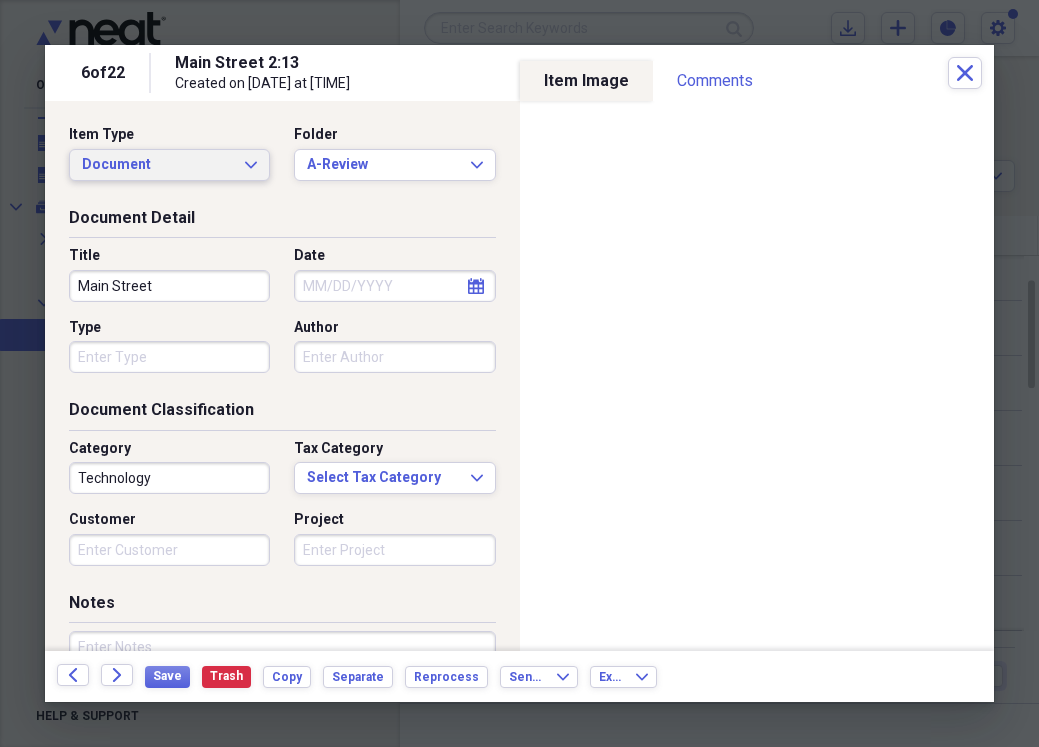 click 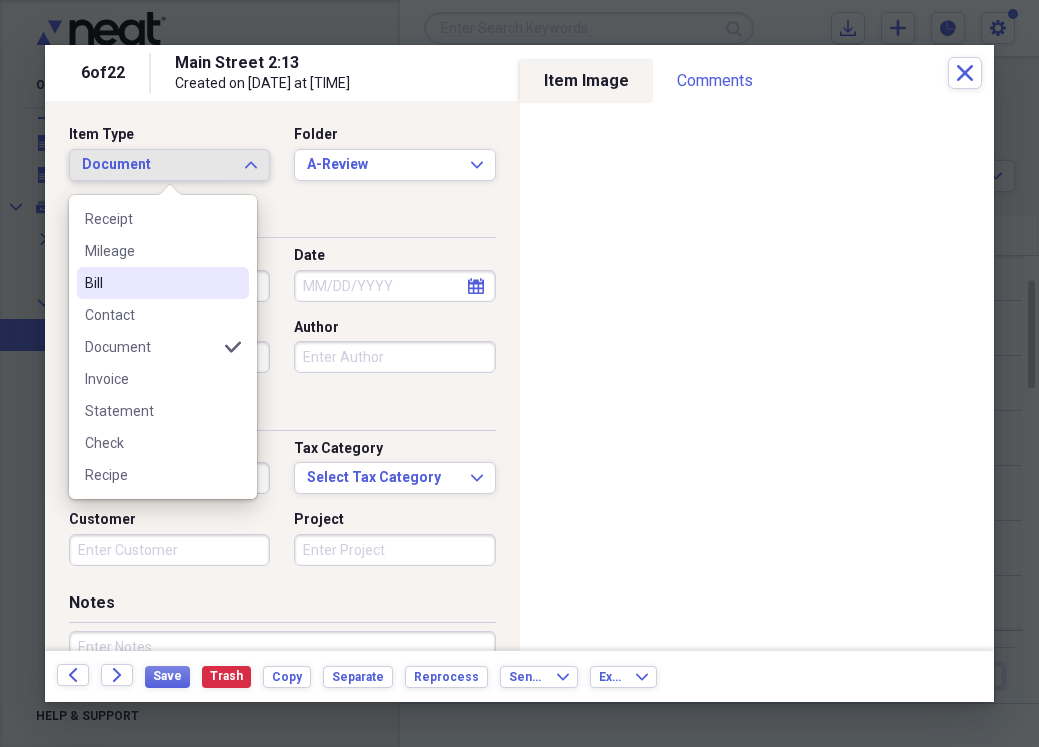 click on "Bill" at bounding box center [151, 283] 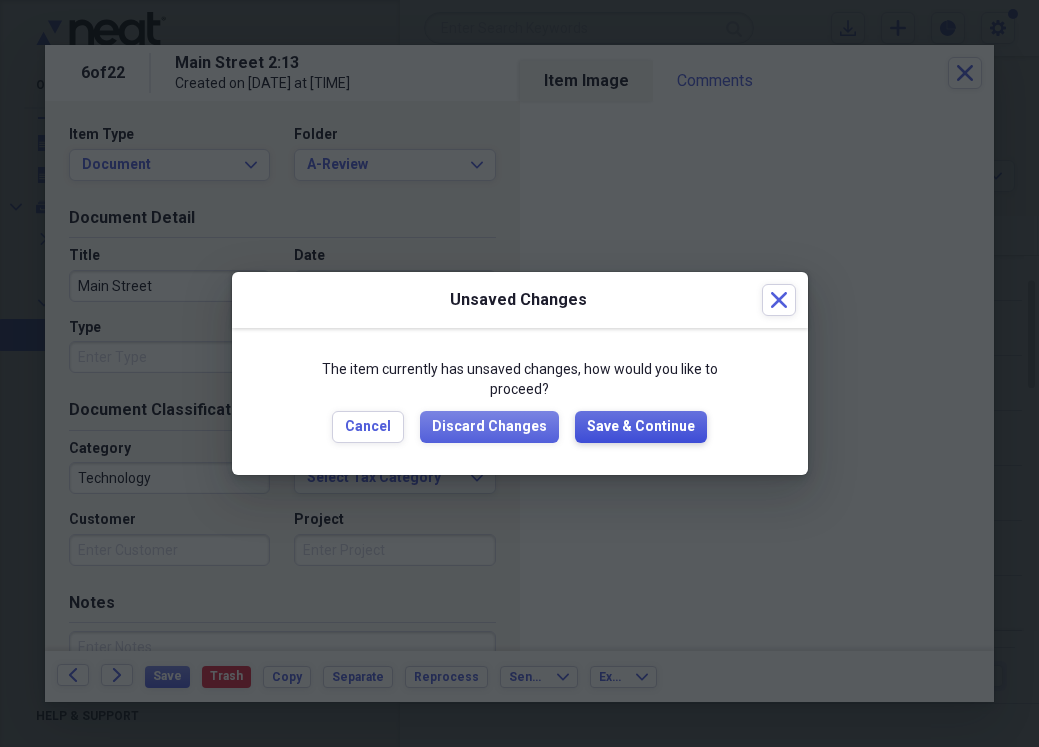 click on "Save & Continue" at bounding box center [641, 427] 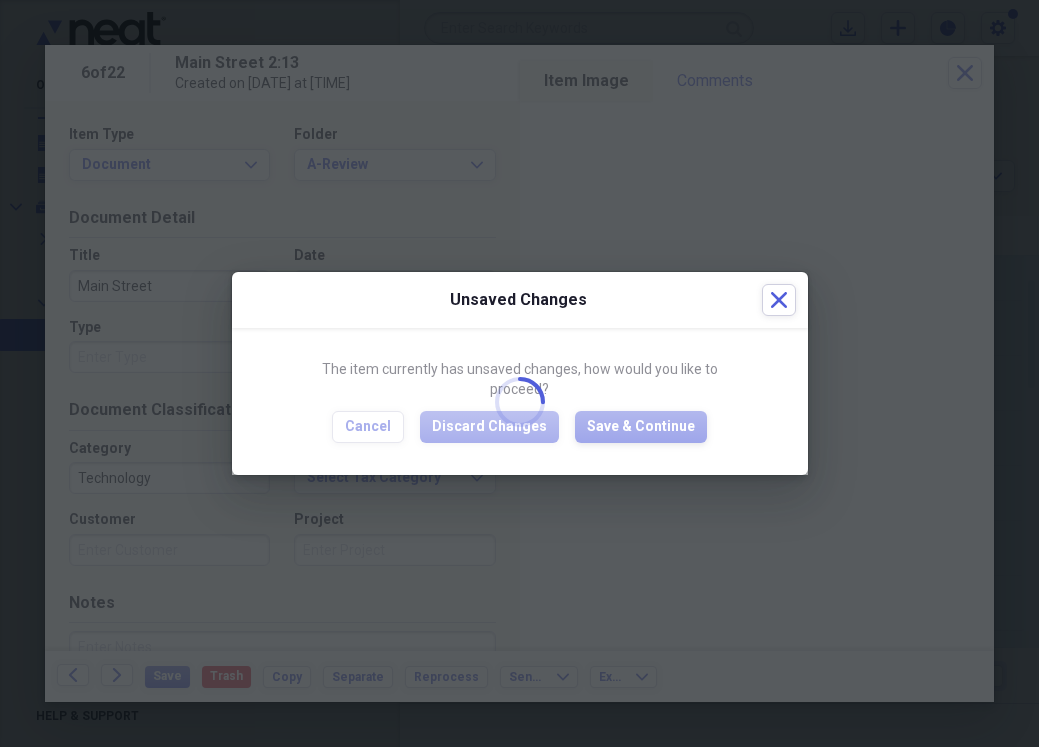 type on "Main Street" 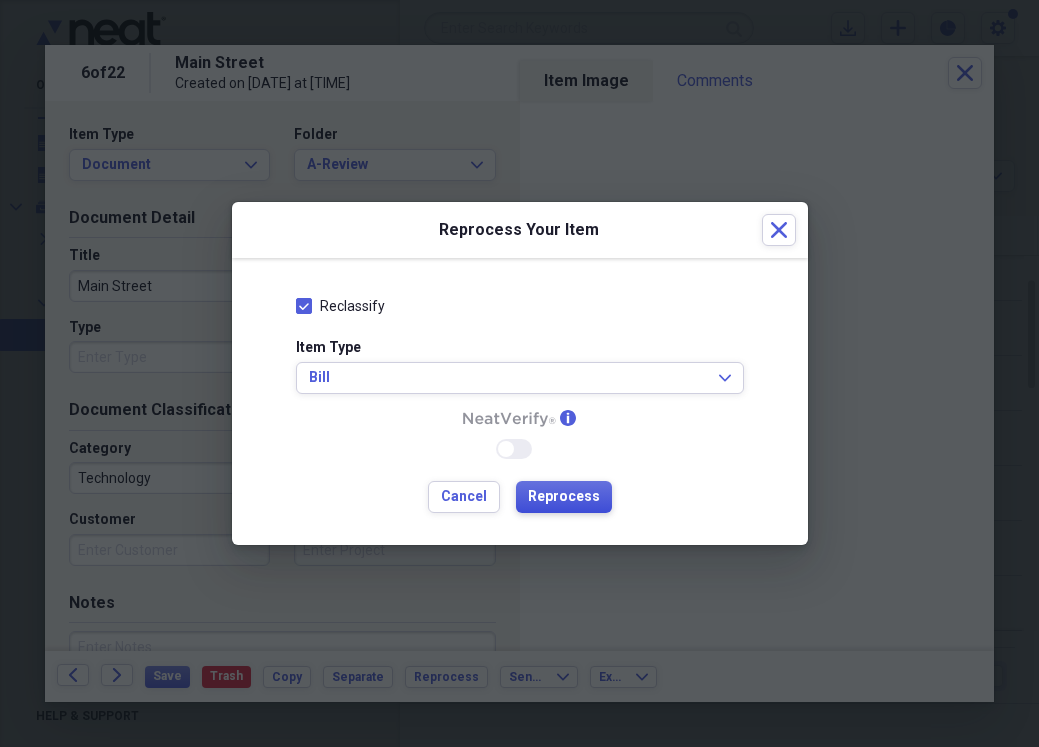 click on "Reprocess" at bounding box center [564, 497] 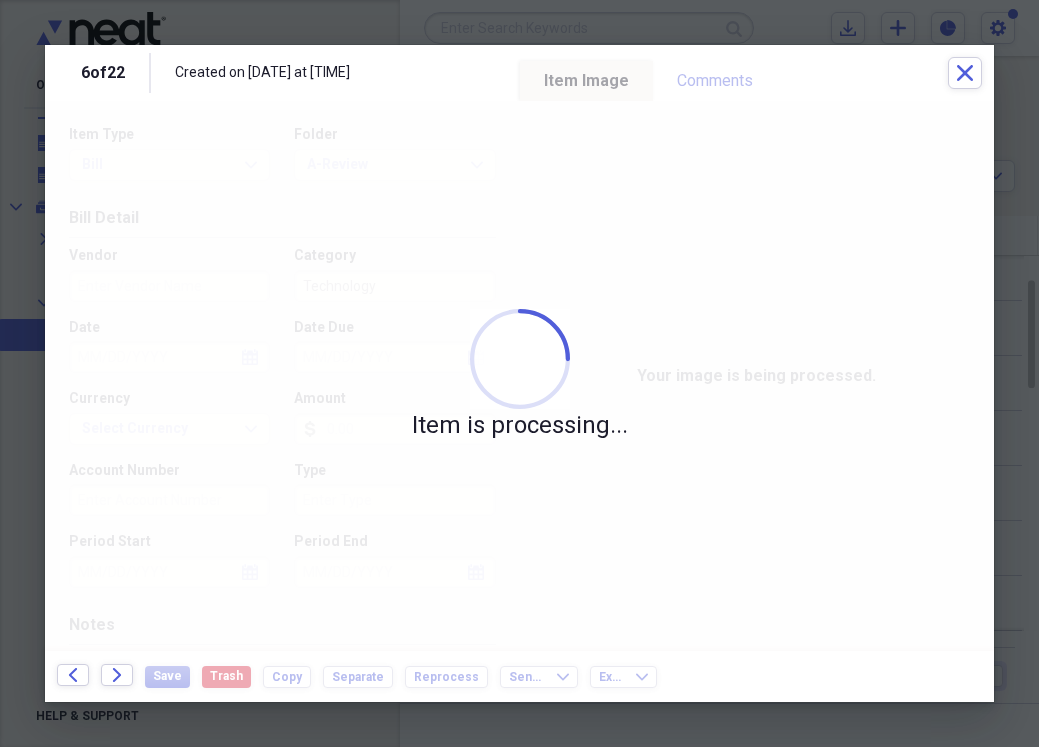 type on "7859" 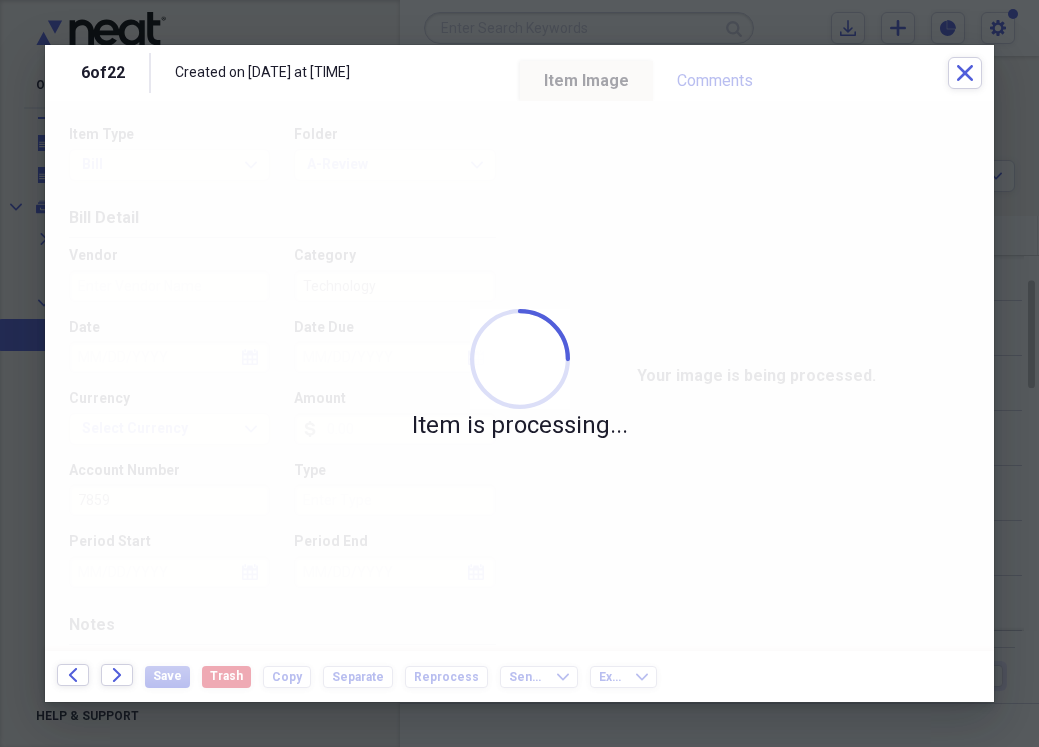 type on "MAIN STREET ANIMAL CLINIC" 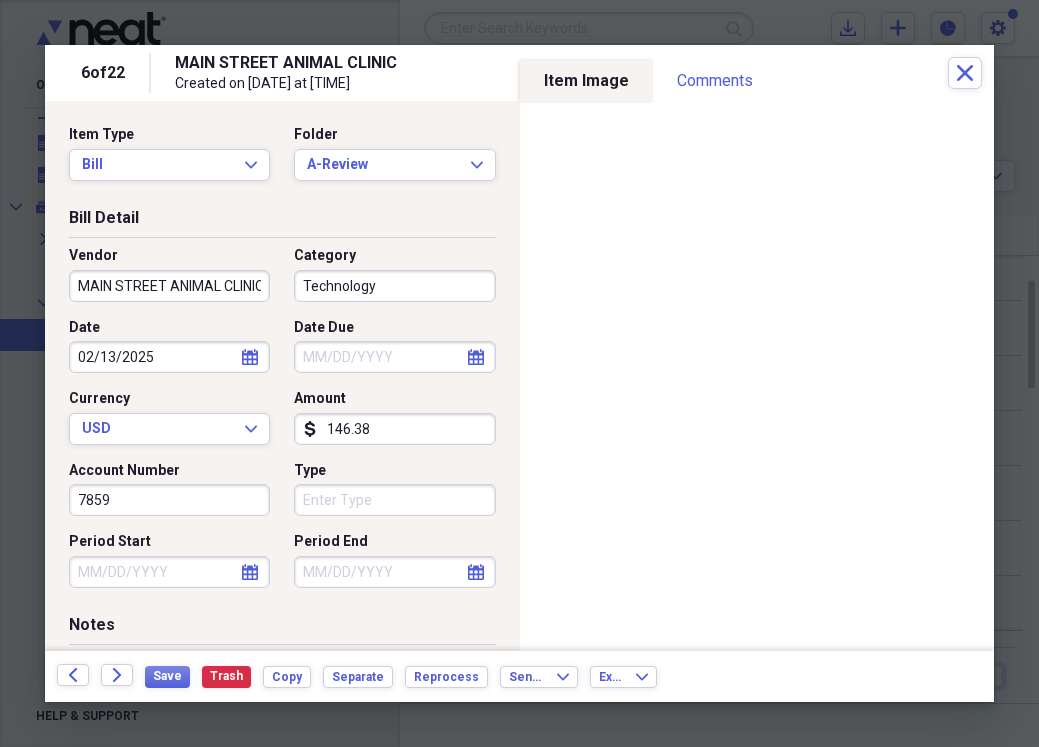 click on "Technology" at bounding box center [394, 286] 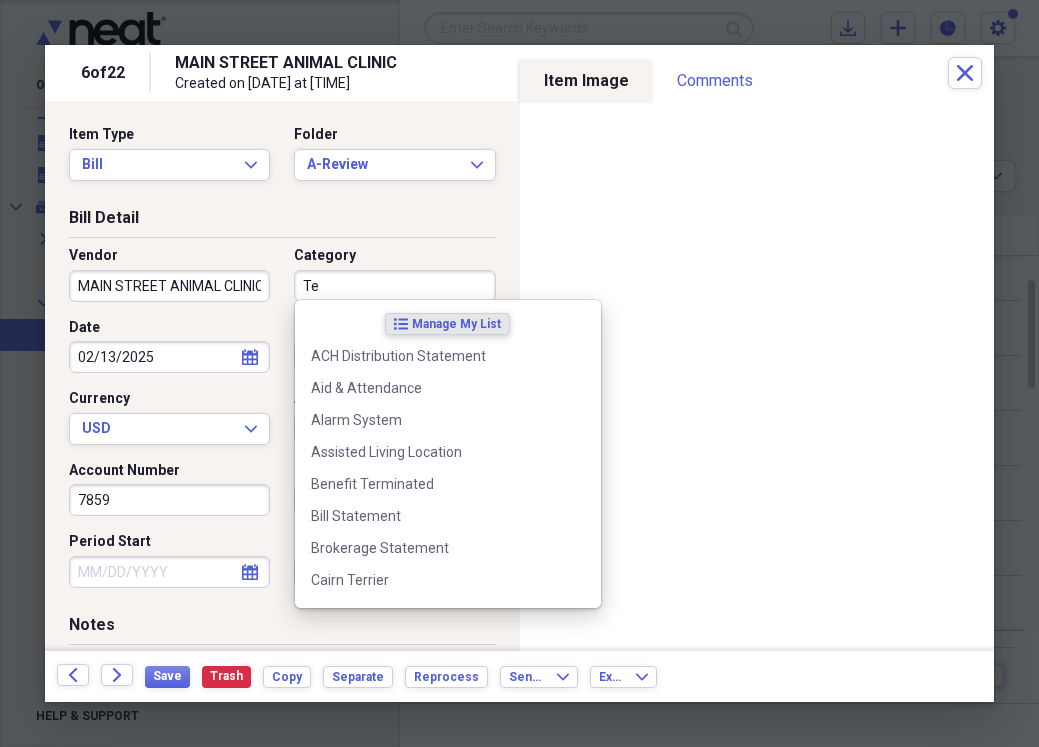 type on "T" 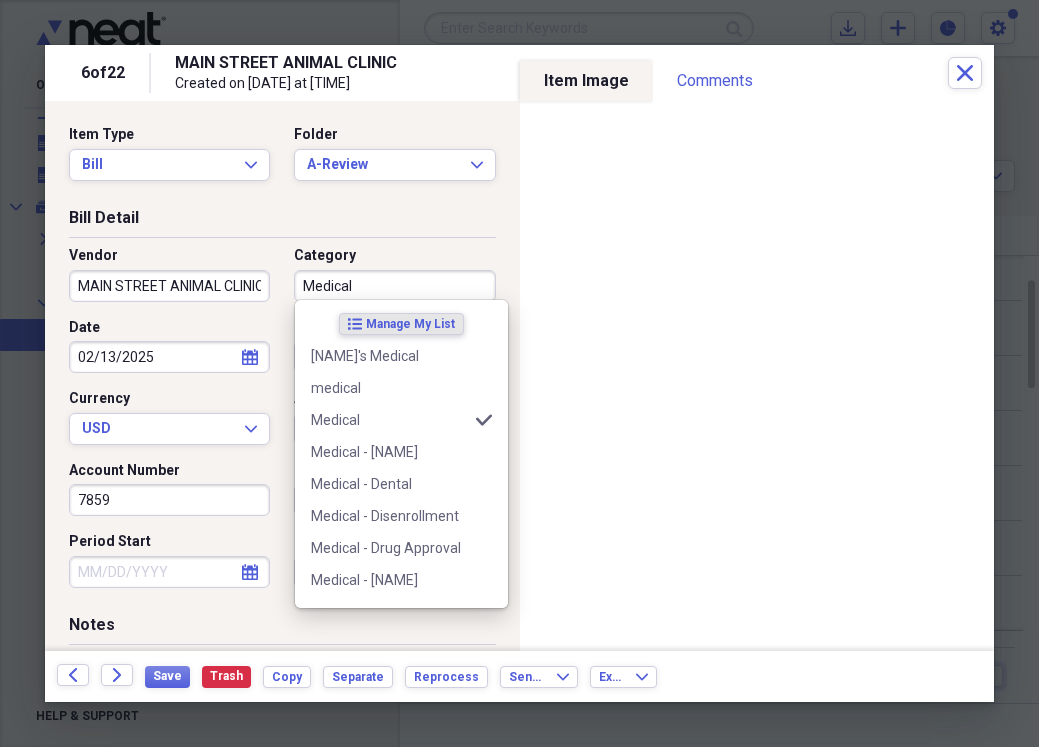 type on "Medical" 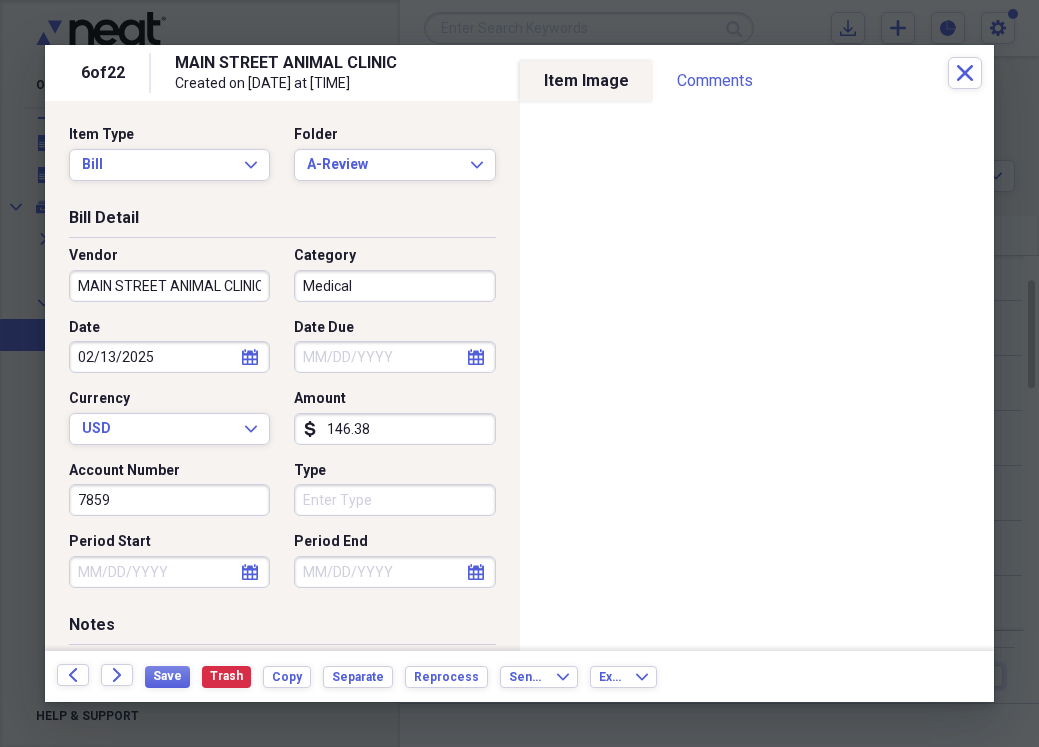 click on "Date Due" at bounding box center [394, 357] 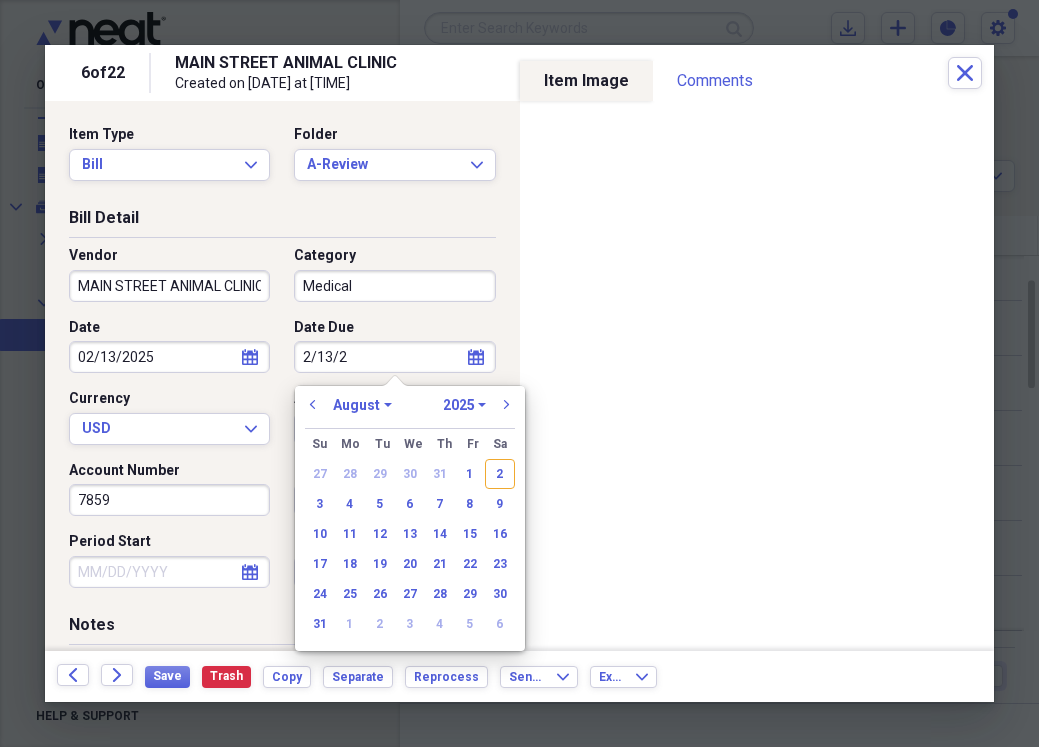 type on "[DATE]" 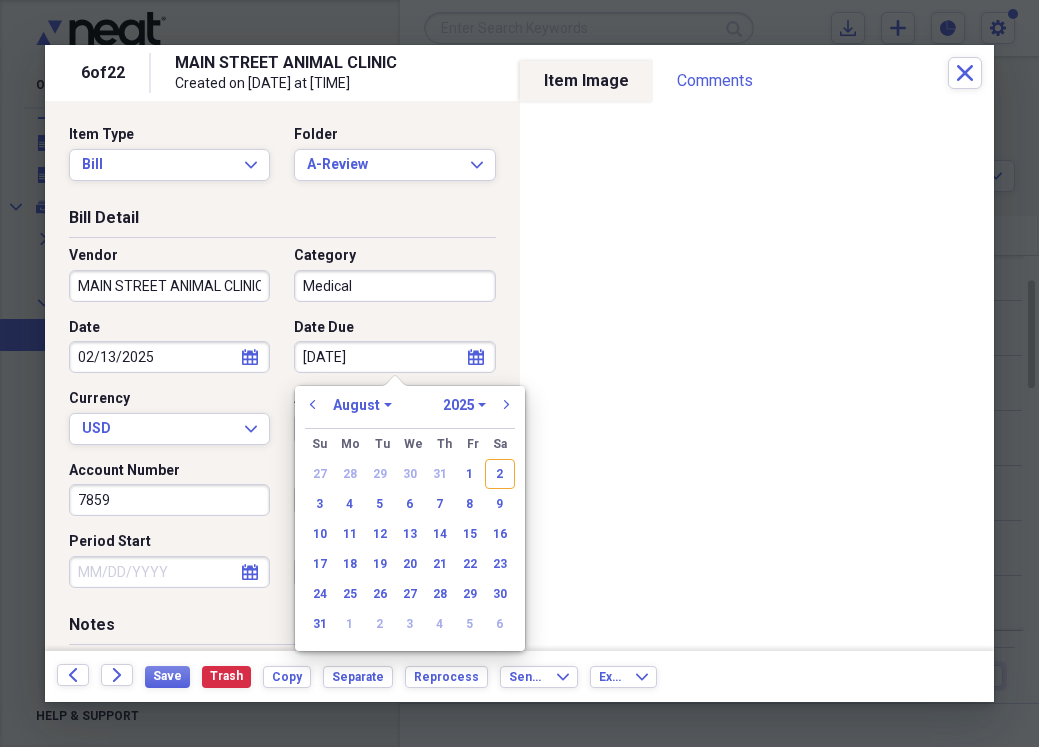 select on "1" 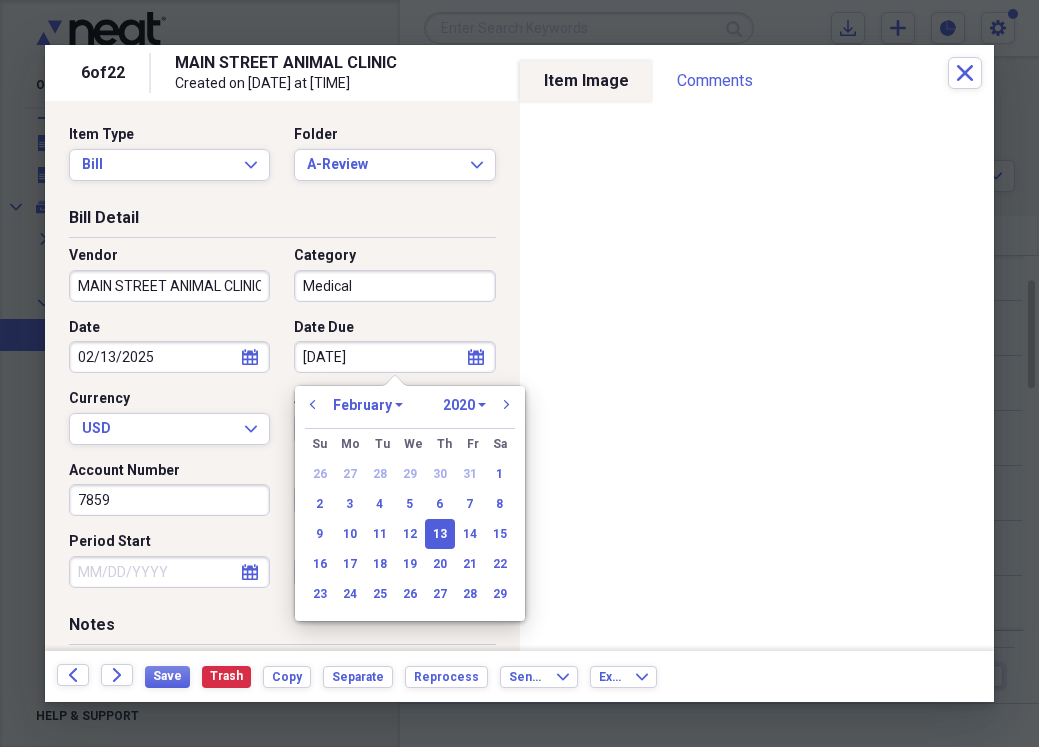 type on "[DATE]" 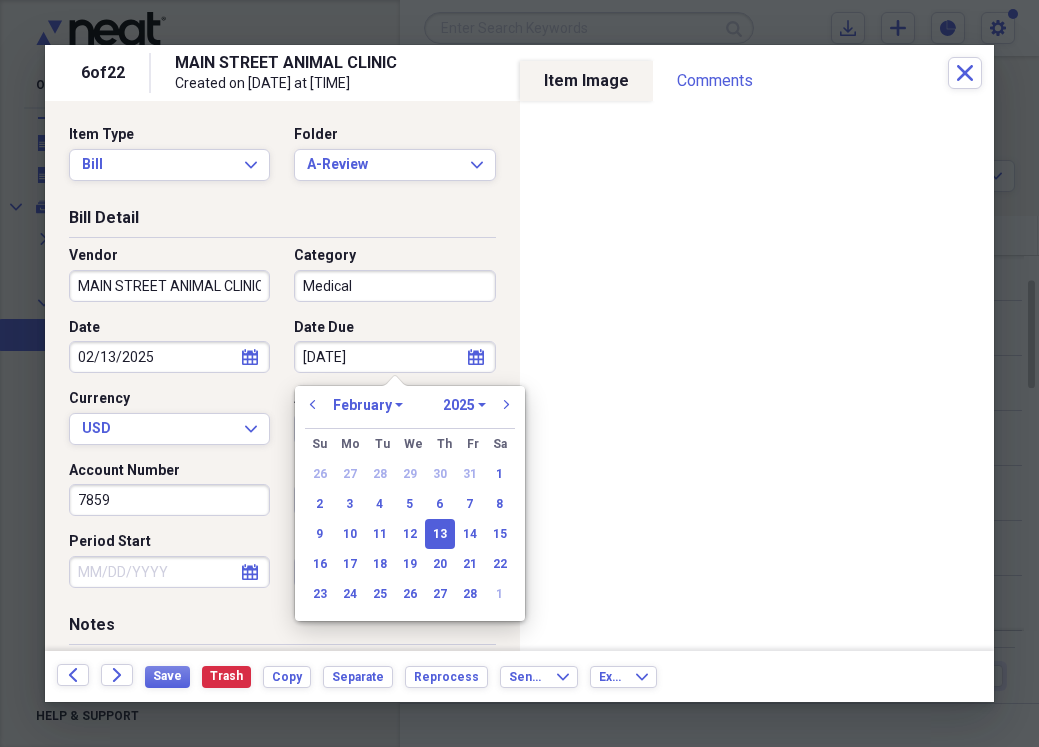 type on "02/13/2025" 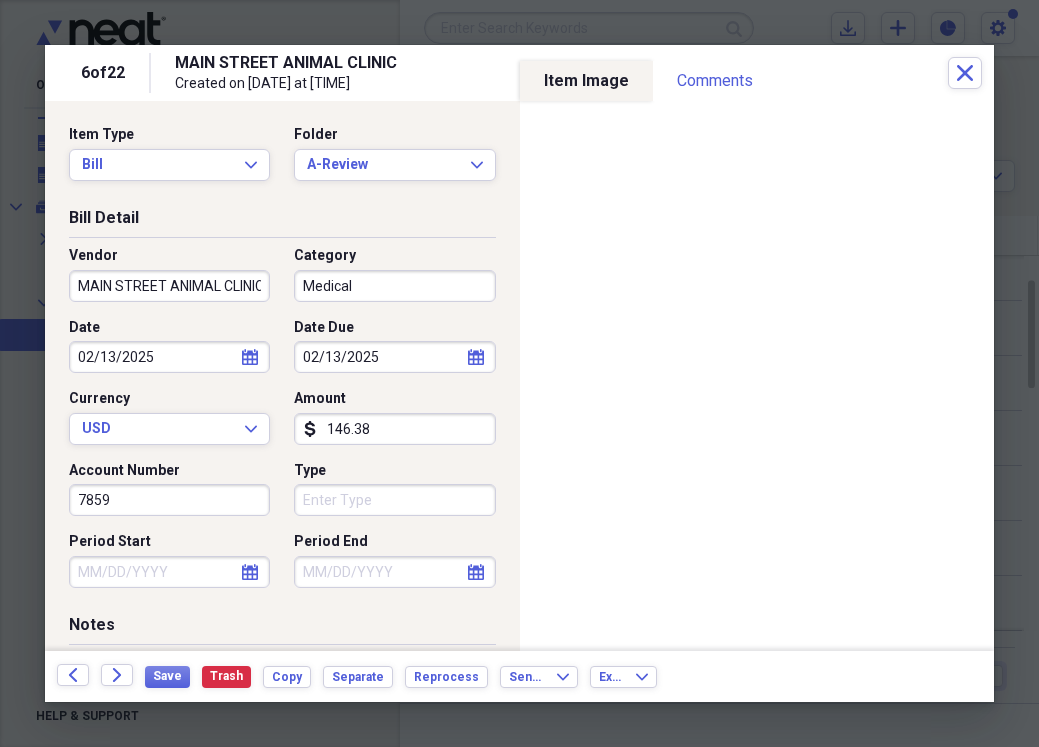 click on "Account Number" at bounding box center (169, 471) 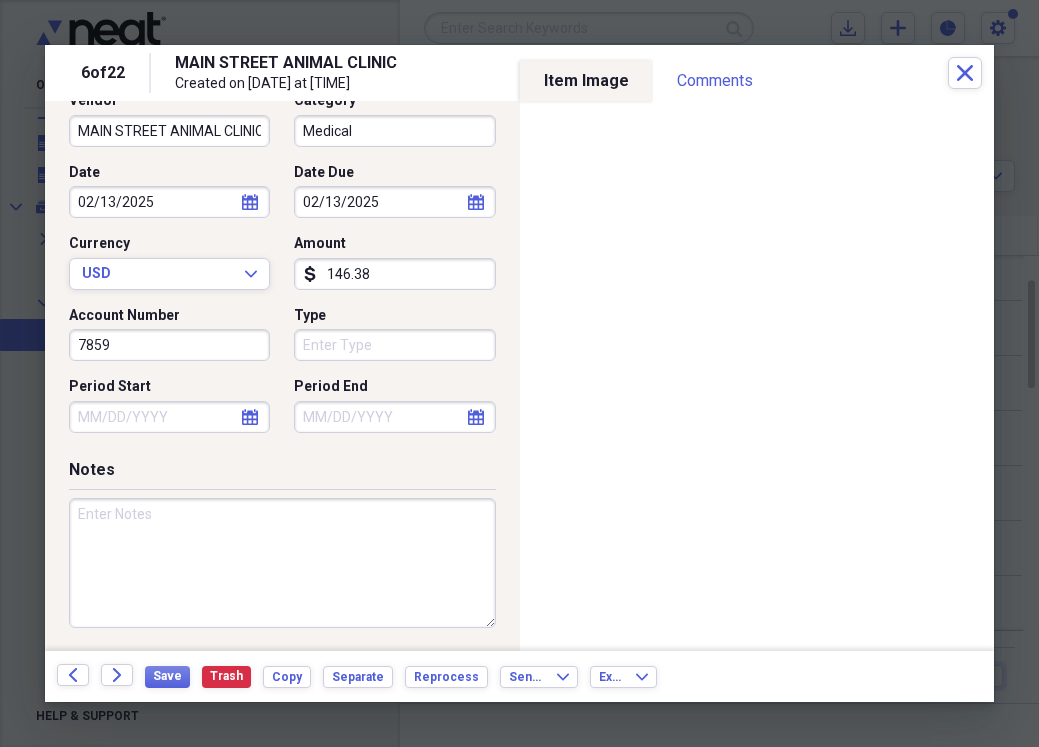 scroll, scrollTop: 154, scrollLeft: 0, axis: vertical 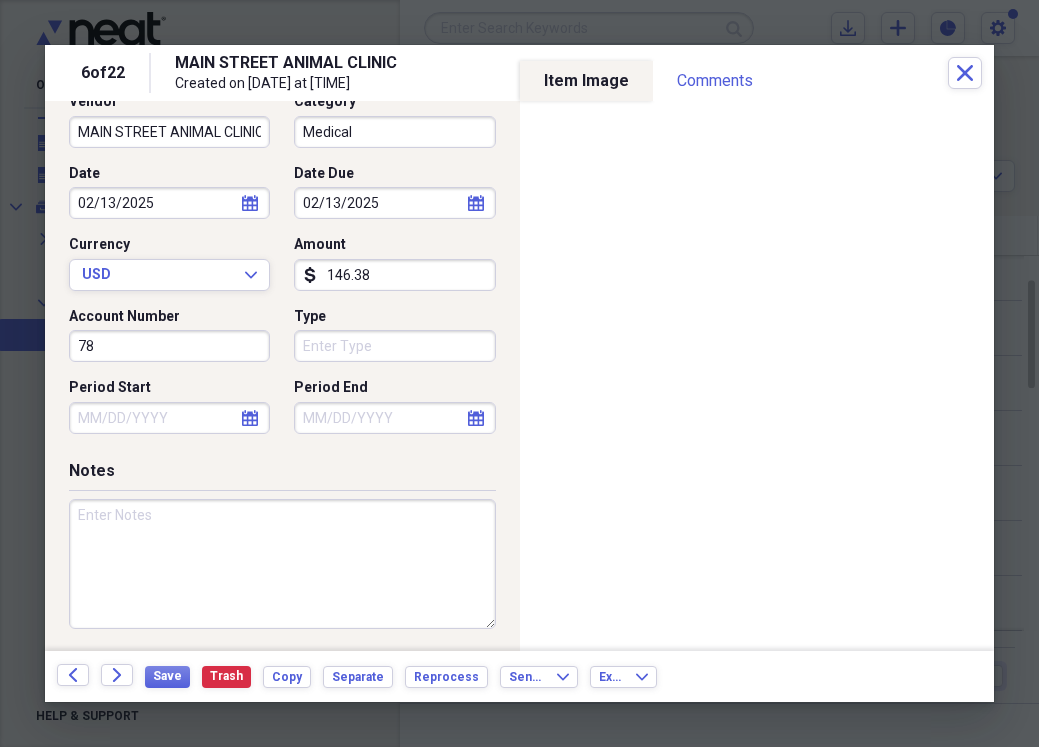 type on "7" 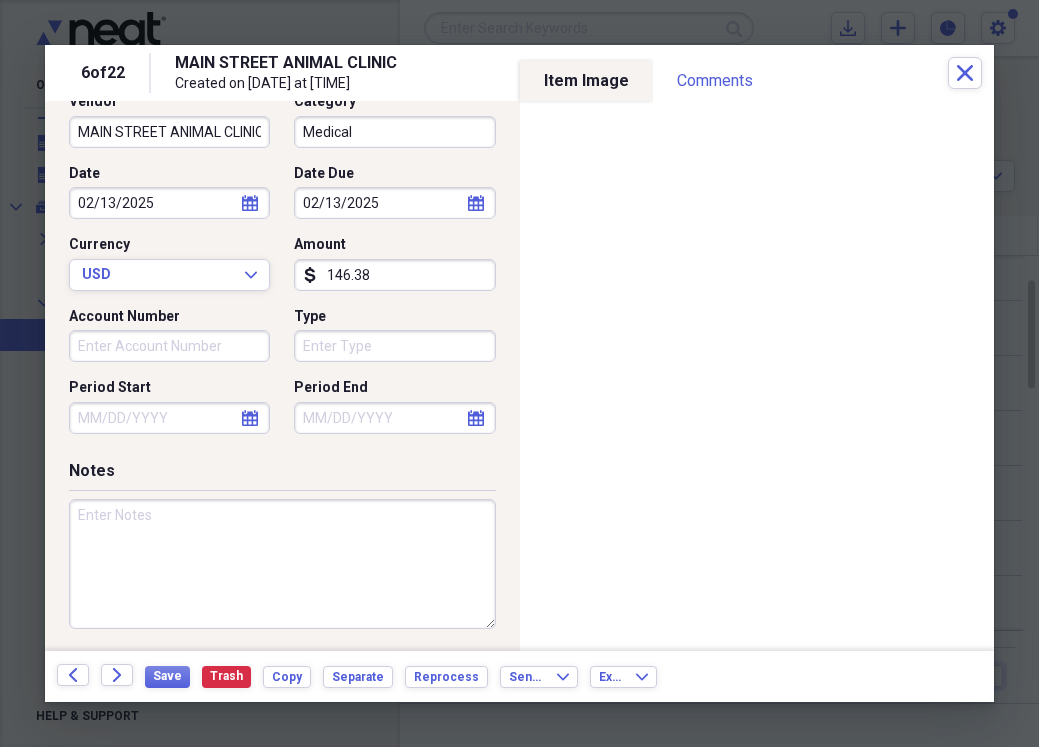 type 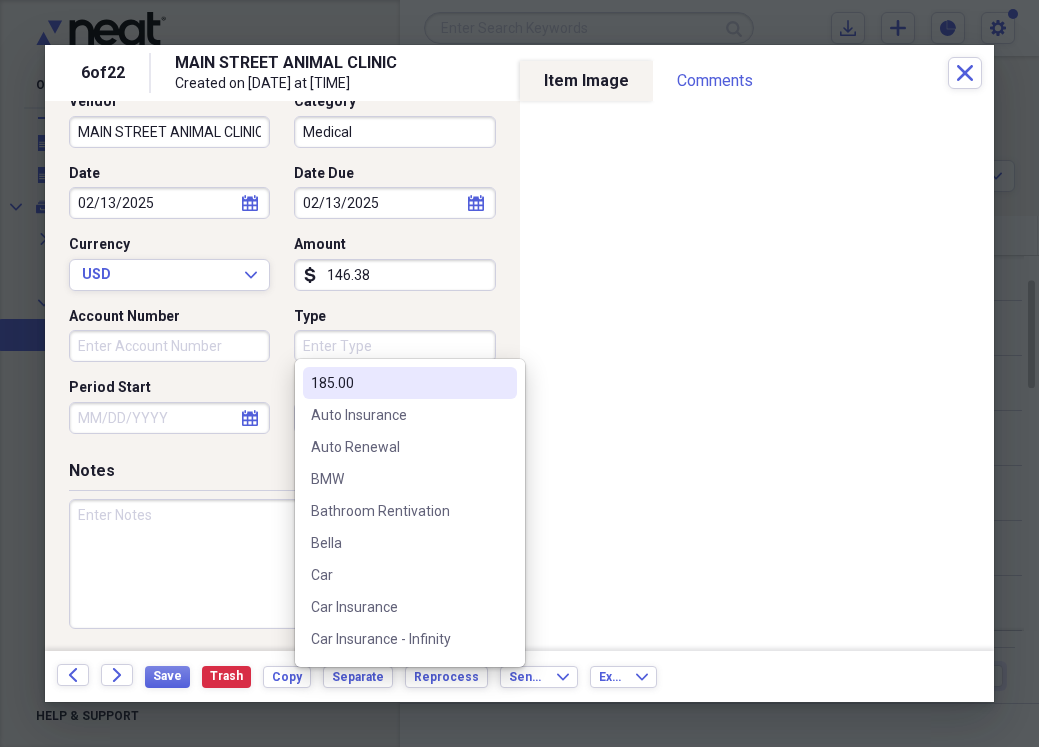 click on "Type" at bounding box center (394, 346) 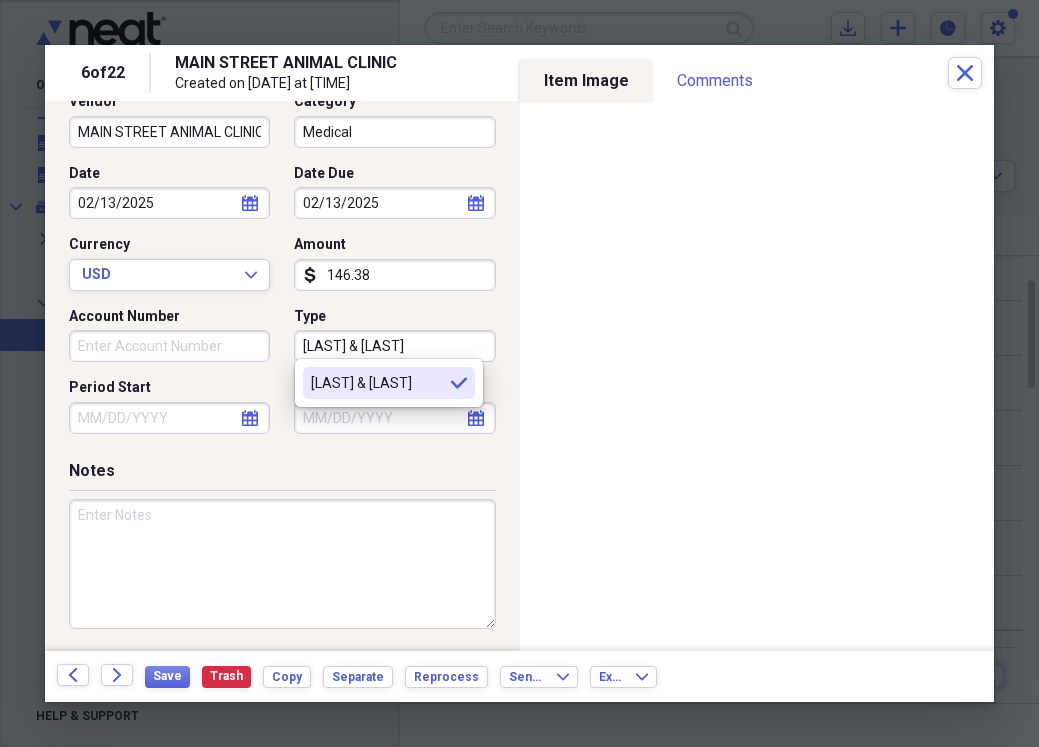 type on "[LAST] & [LAST]" 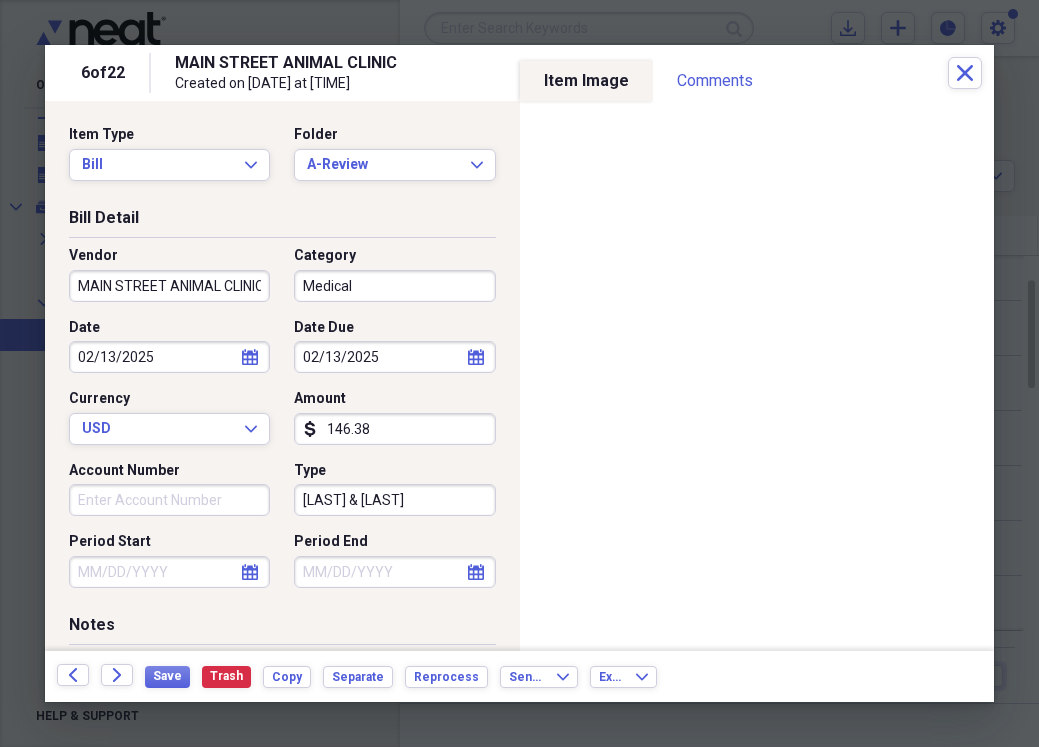 scroll, scrollTop: 0, scrollLeft: 0, axis: both 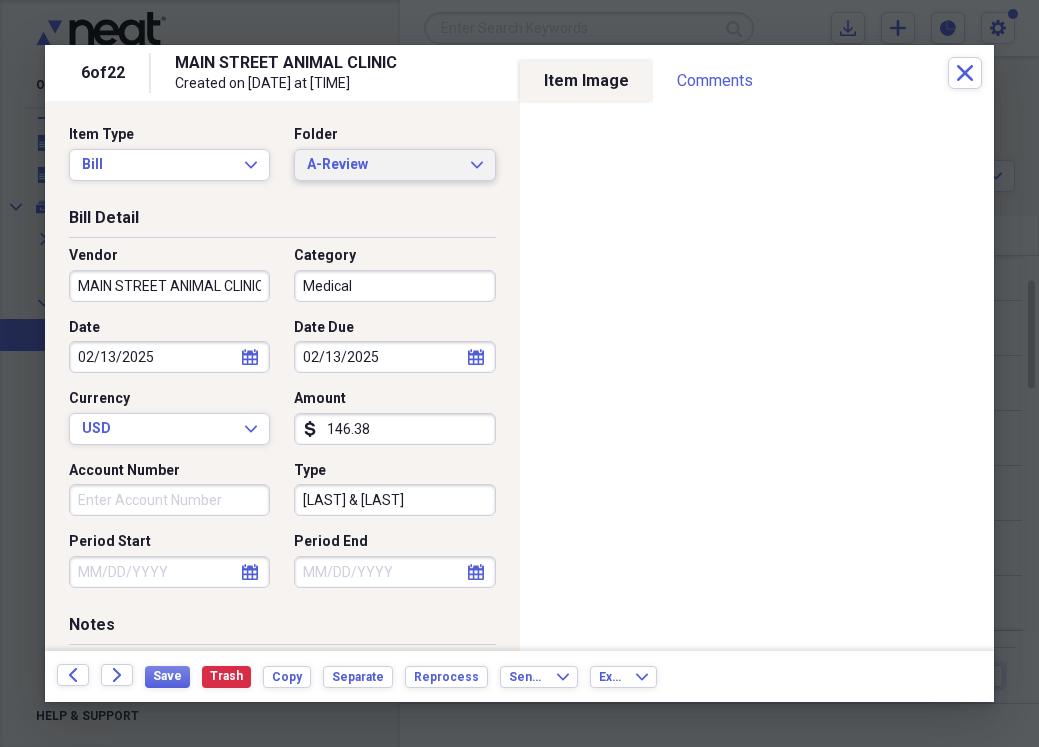 click on "A-Review Expand" at bounding box center (394, 165) 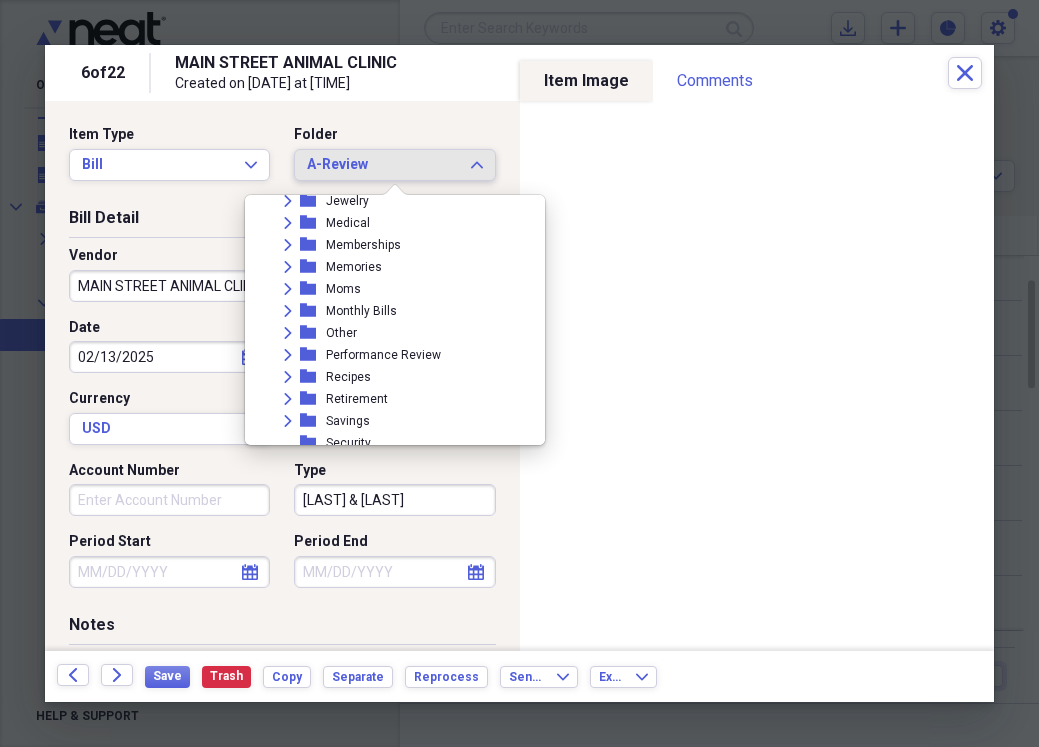 scroll, scrollTop: 545, scrollLeft: 0, axis: vertical 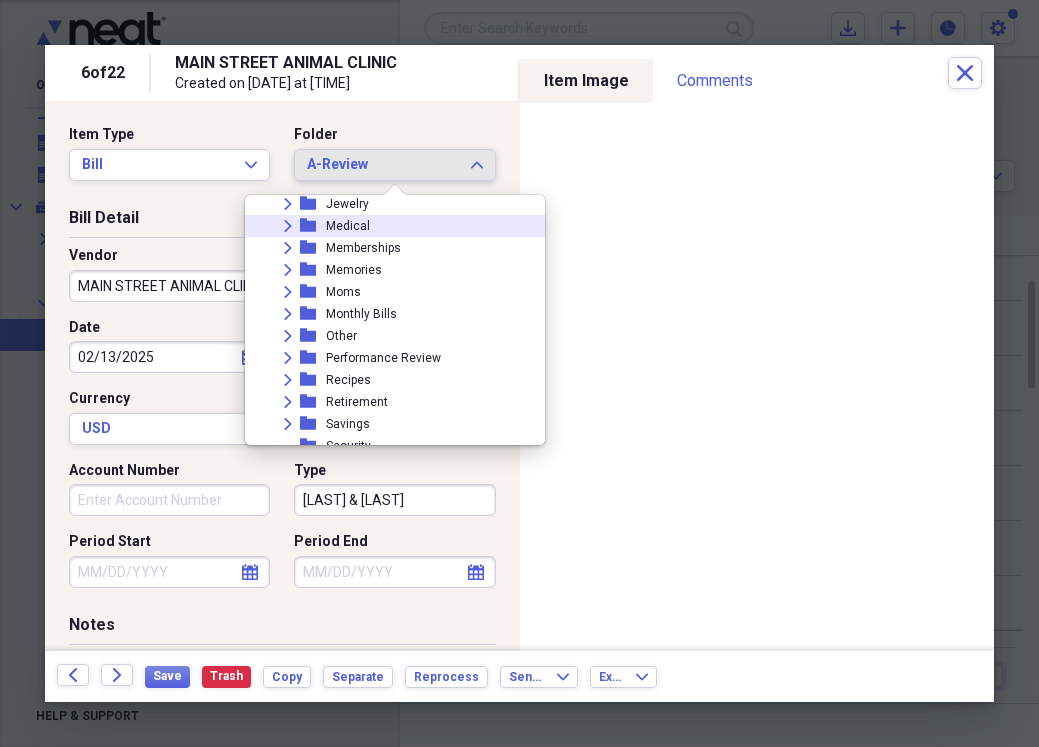 click on "Expand" 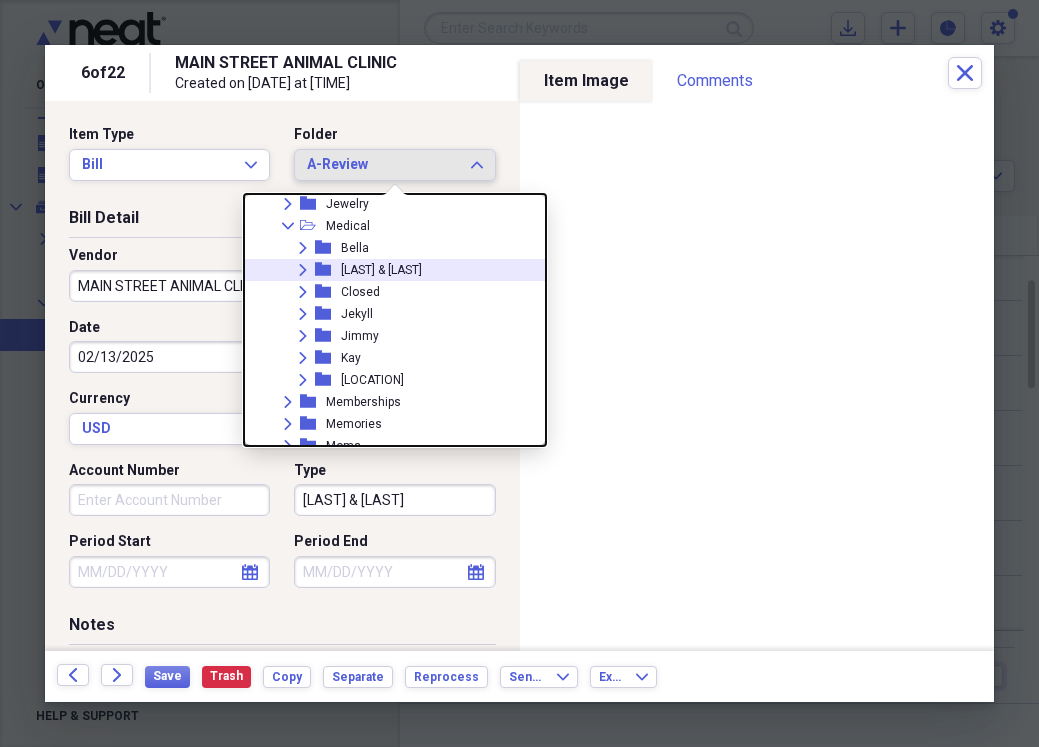 click on "Expand" 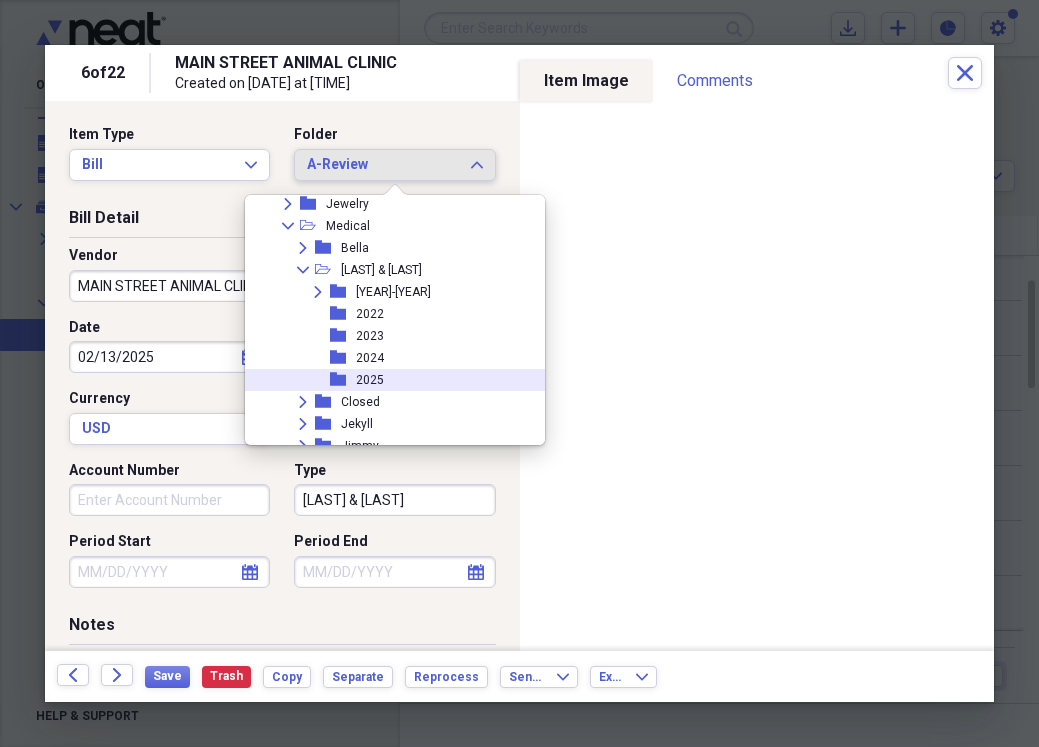 click on "folder 2025" at bounding box center [387, 380] 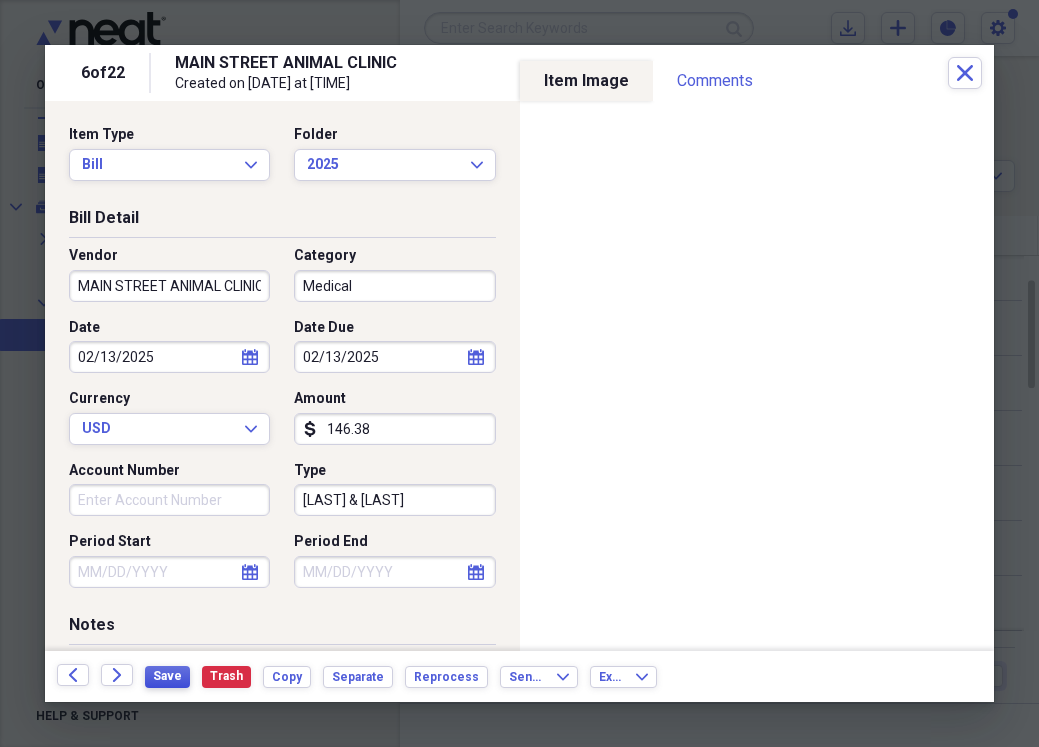 click on "Save" at bounding box center (167, 676) 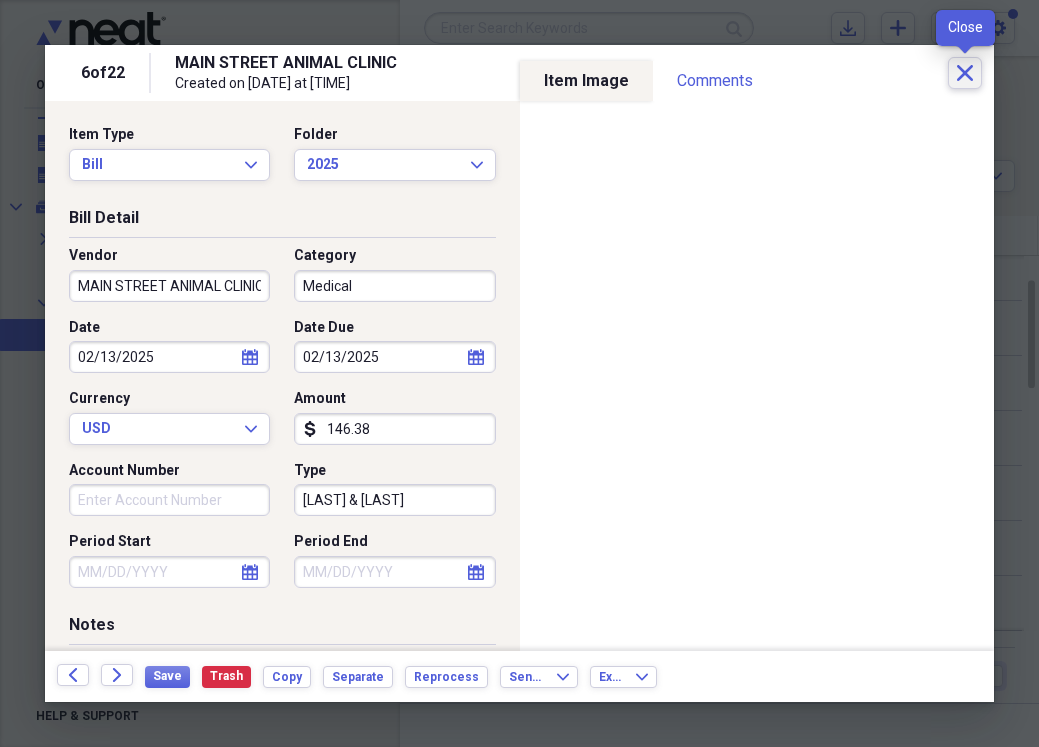 click on "Close" at bounding box center [965, 73] 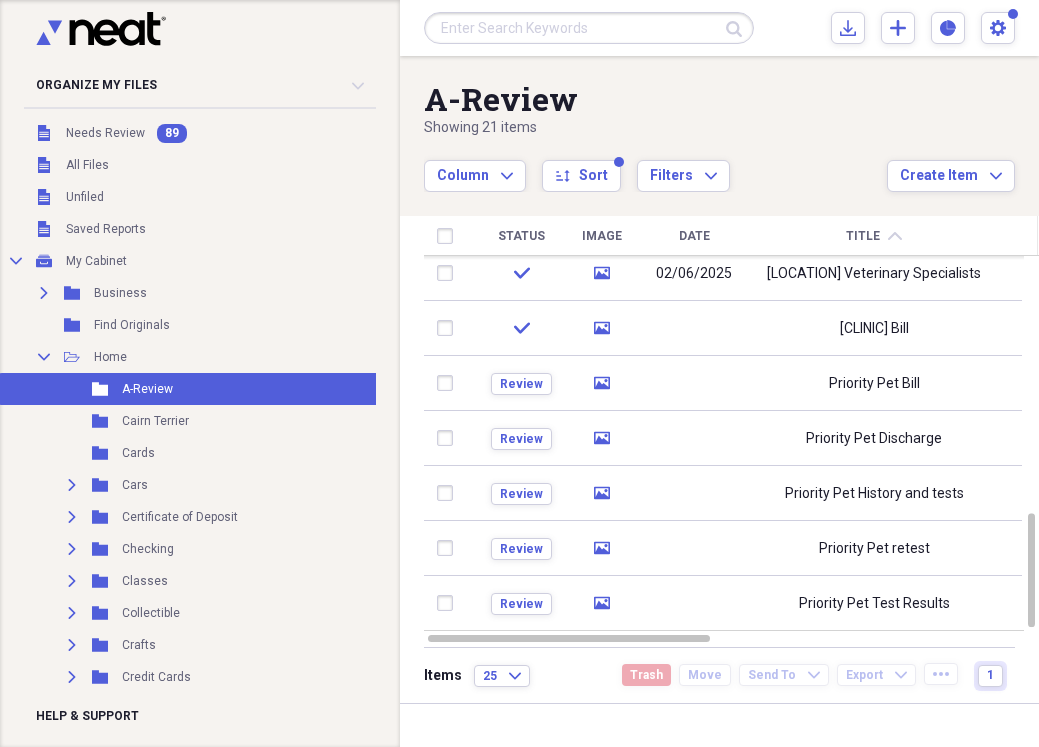scroll, scrollTop: 0, scrollLeft: 0, axis: both 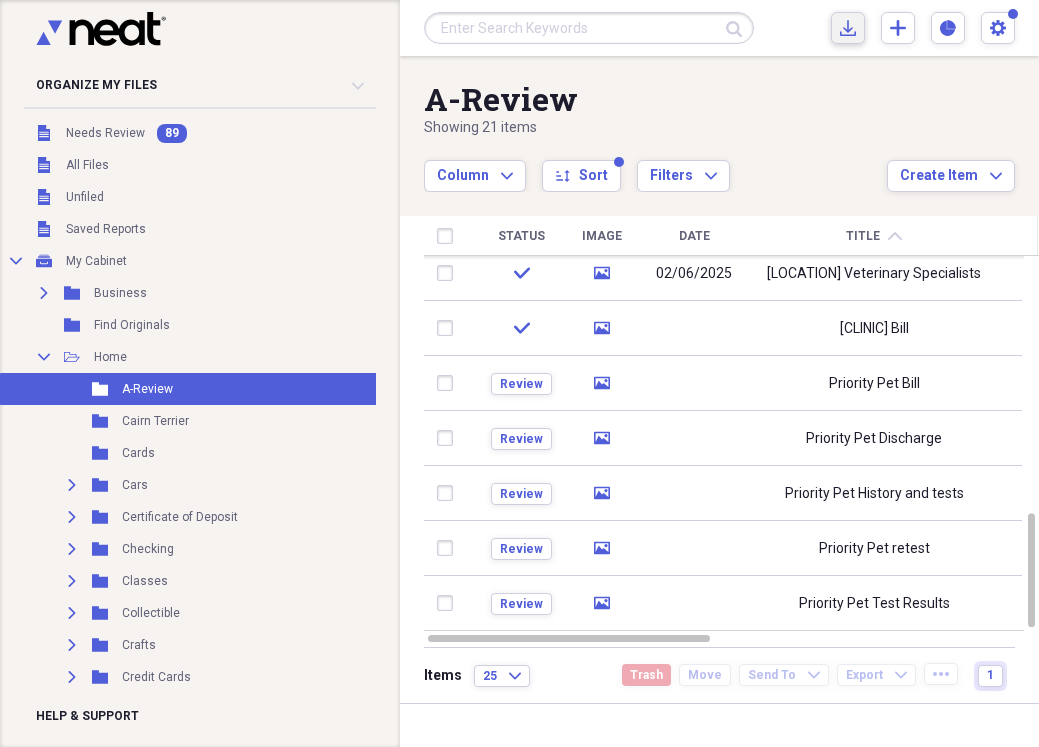 click on "Import" 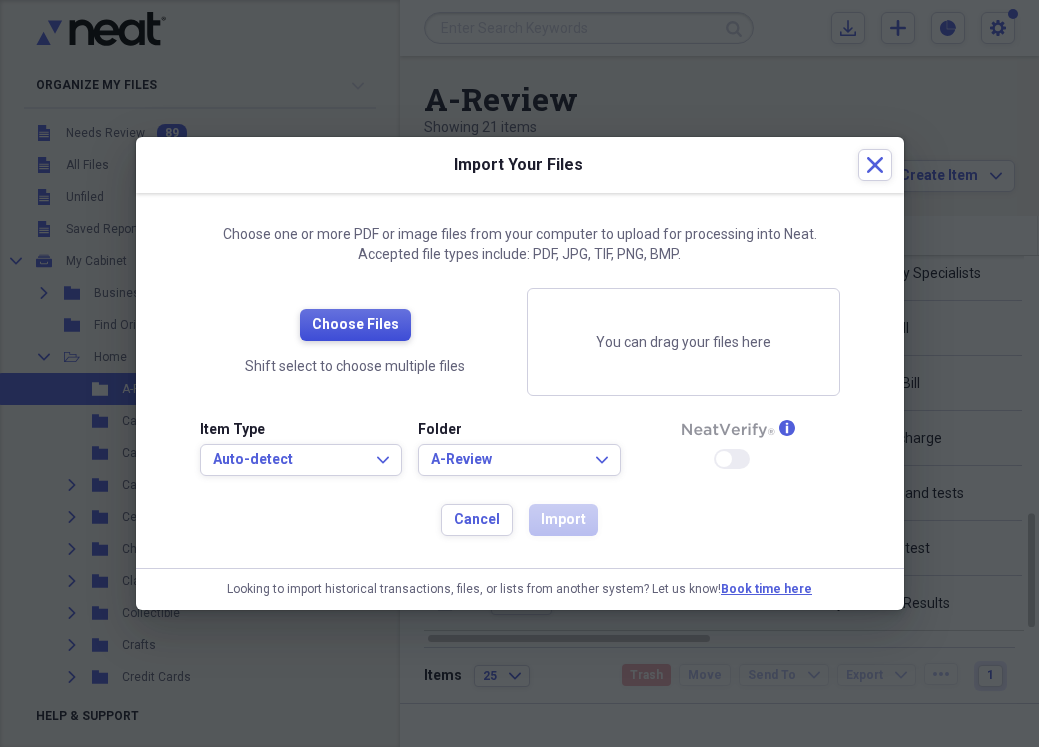 click on "Choose Files" at bounding box center [355, 325] 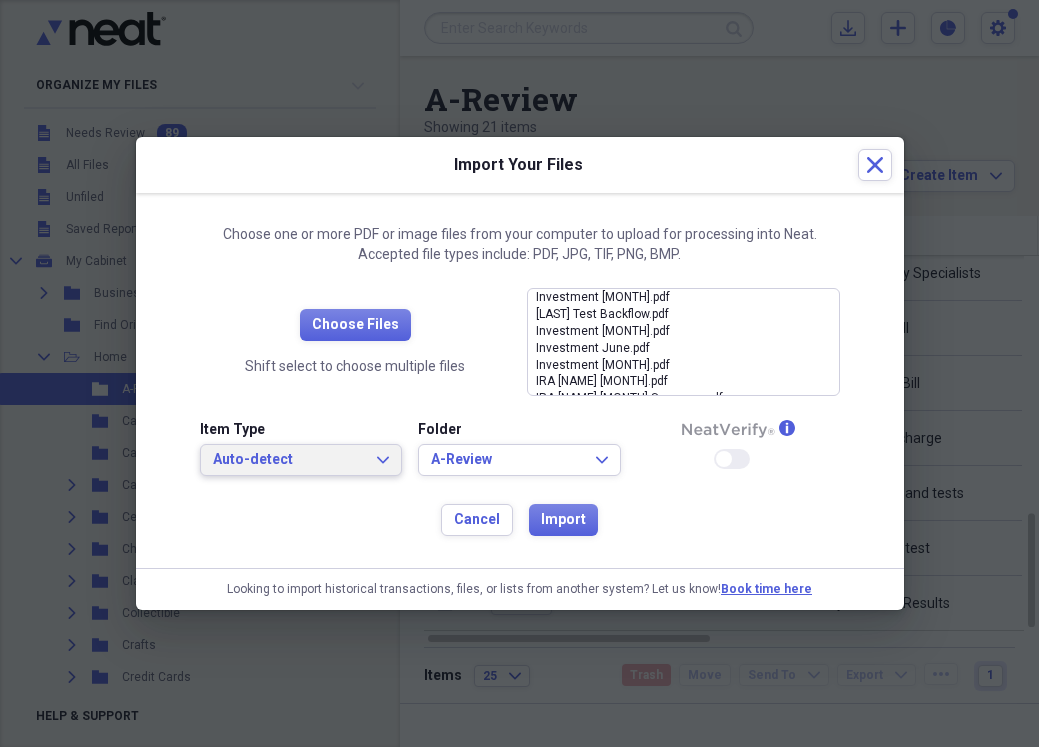 click on "Auto-detect Expand" at bounding box center [301, 460] 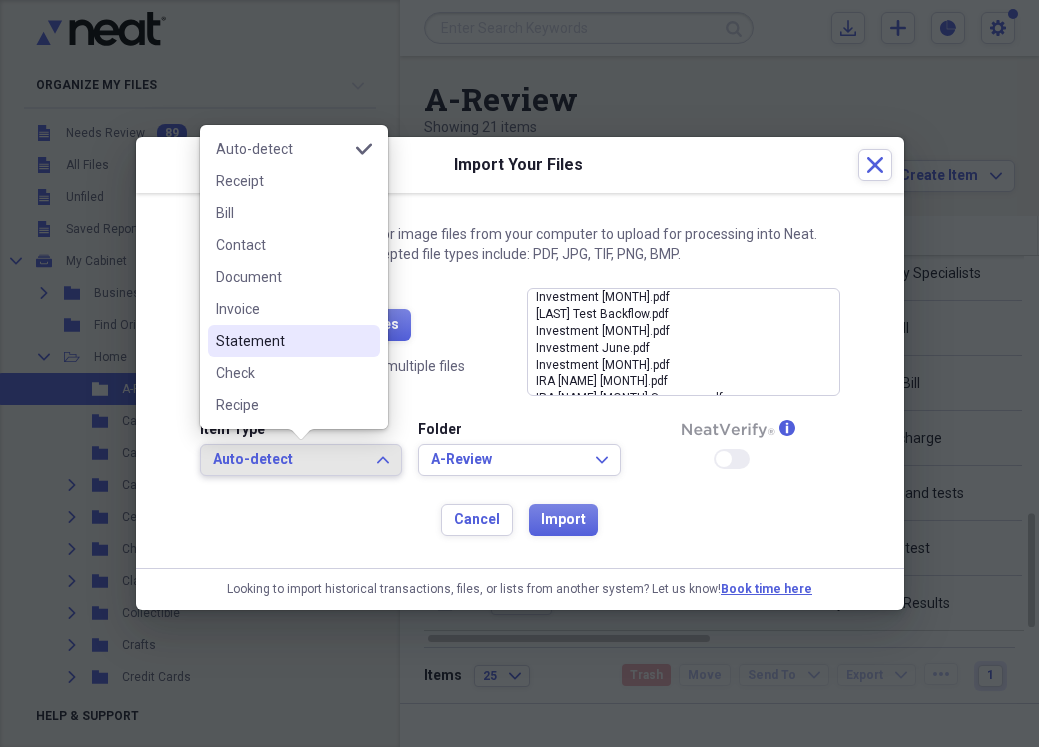click on "Statement" at bounding box center [282, 341] 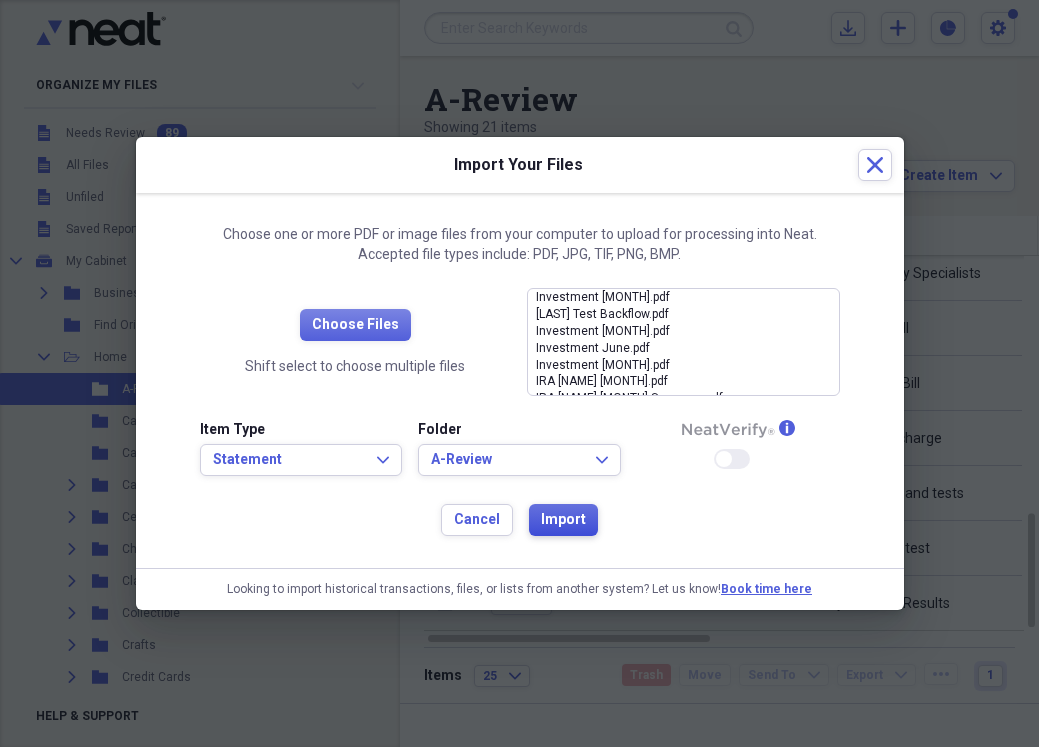 click on "Import" at bounding box center (563, 520) 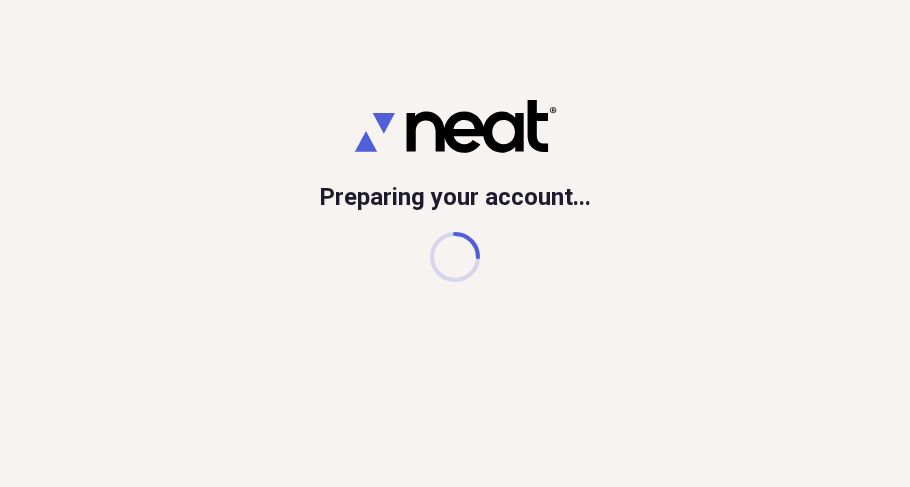 scroll, scrollTop: 0, scrollLeft: 0, axis: both 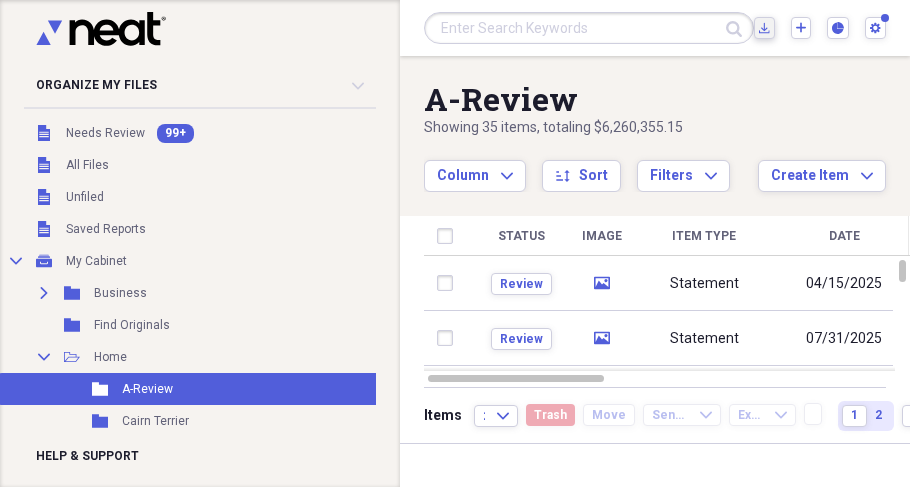 click on "Import" 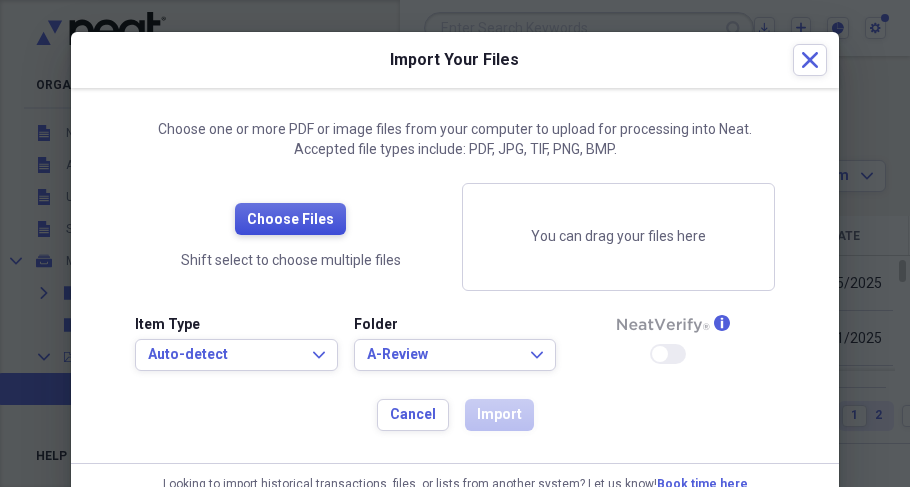 click on "Choose Files" at bounding box center (290, 220) 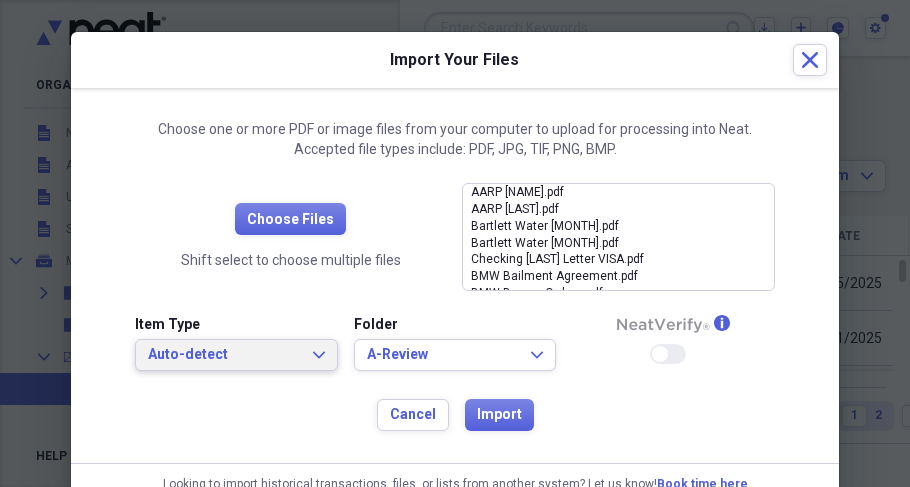 click on "Auto-detect Expand" at bounding box center (236, 355) 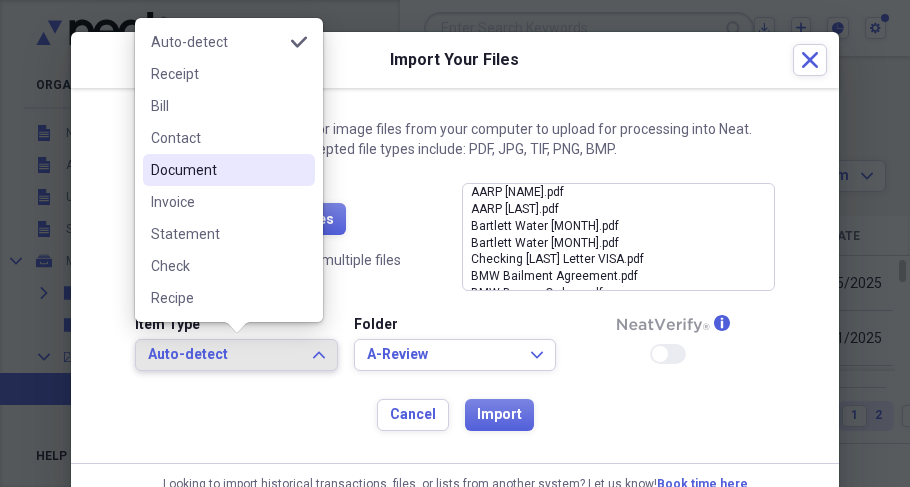 click on "Document" at bounding box center (217, 170) 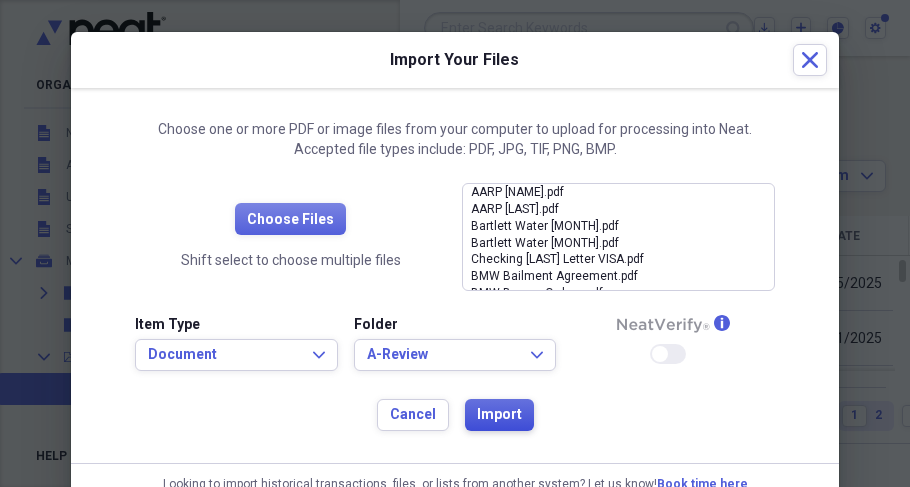 click on "Import" at bounding box center [499, 415] 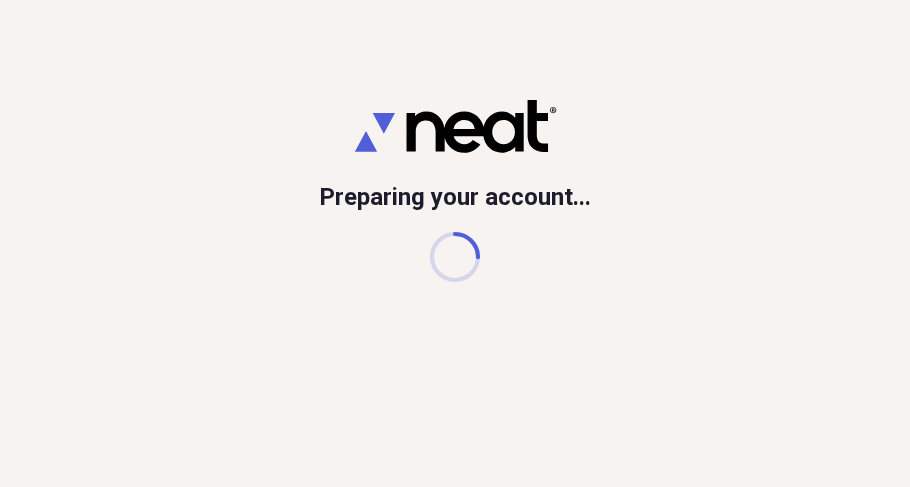 scroll, scrollTop: 0, scrollLeft: 0, axis: both 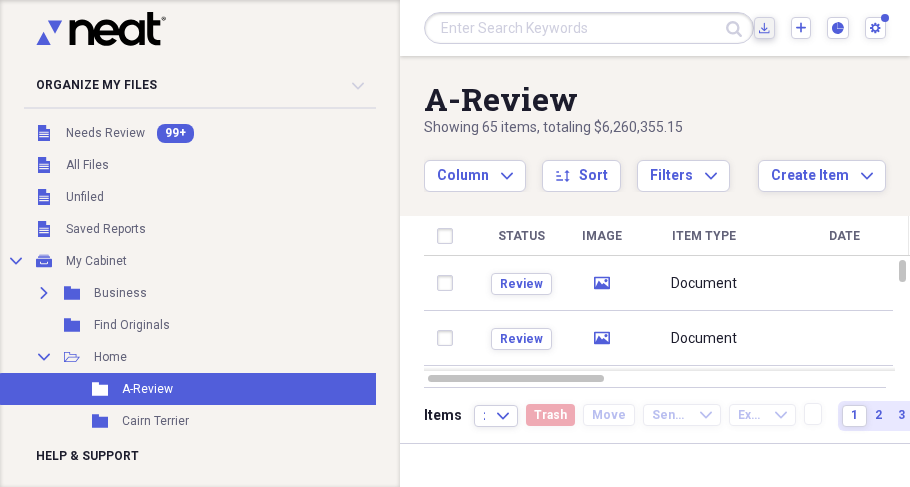 click on "Import" 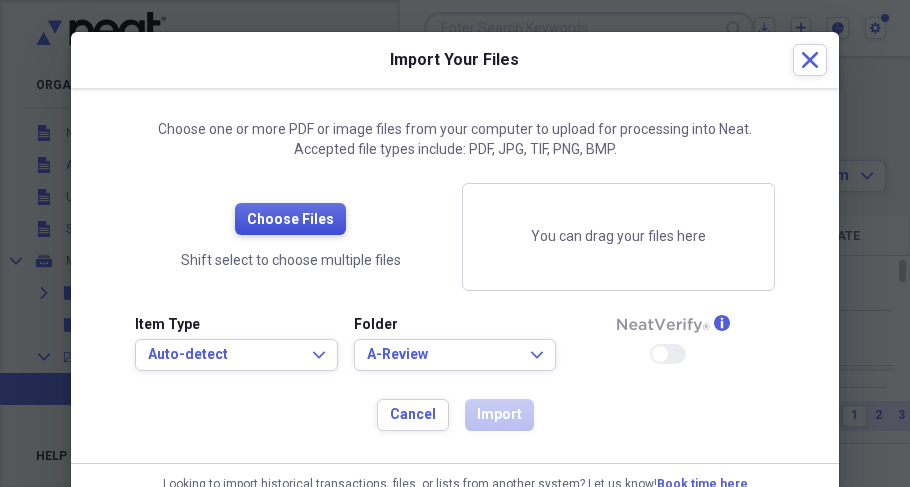 click on "Choose Files" at bounding box center [290, 220] 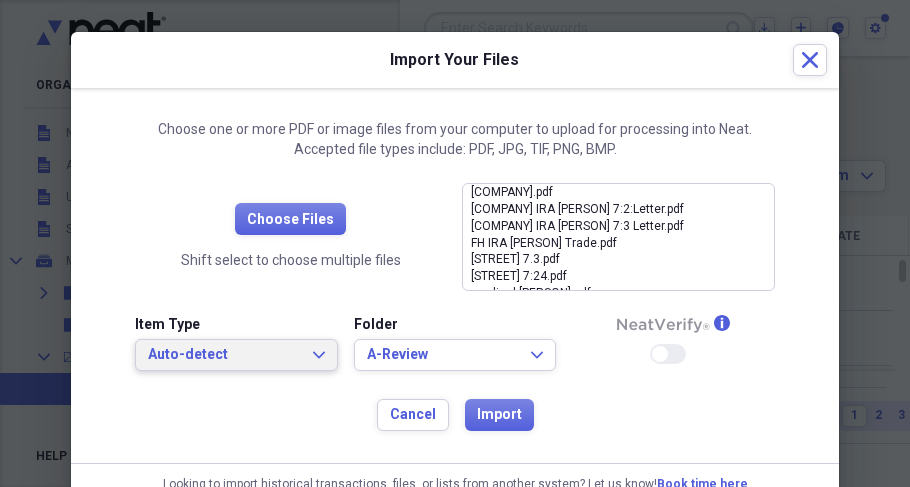 click on "Auto-detect Expand" at bounding box center [236, 355] 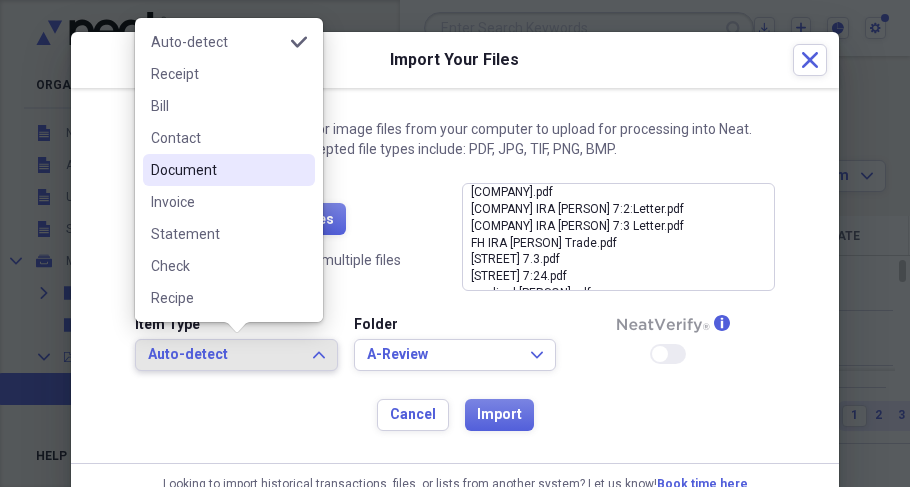 click on "Document" at bounding box center (217, 170) 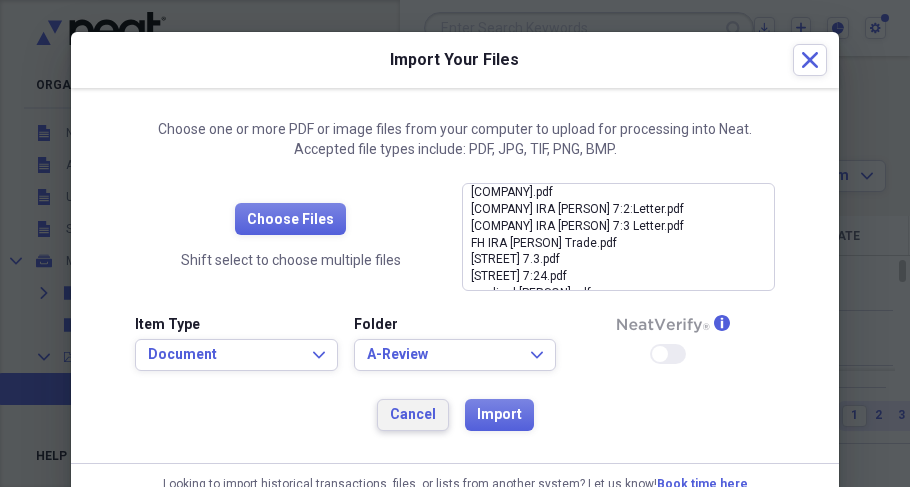 click on "Cancel" at bounding box center (413, 415) 